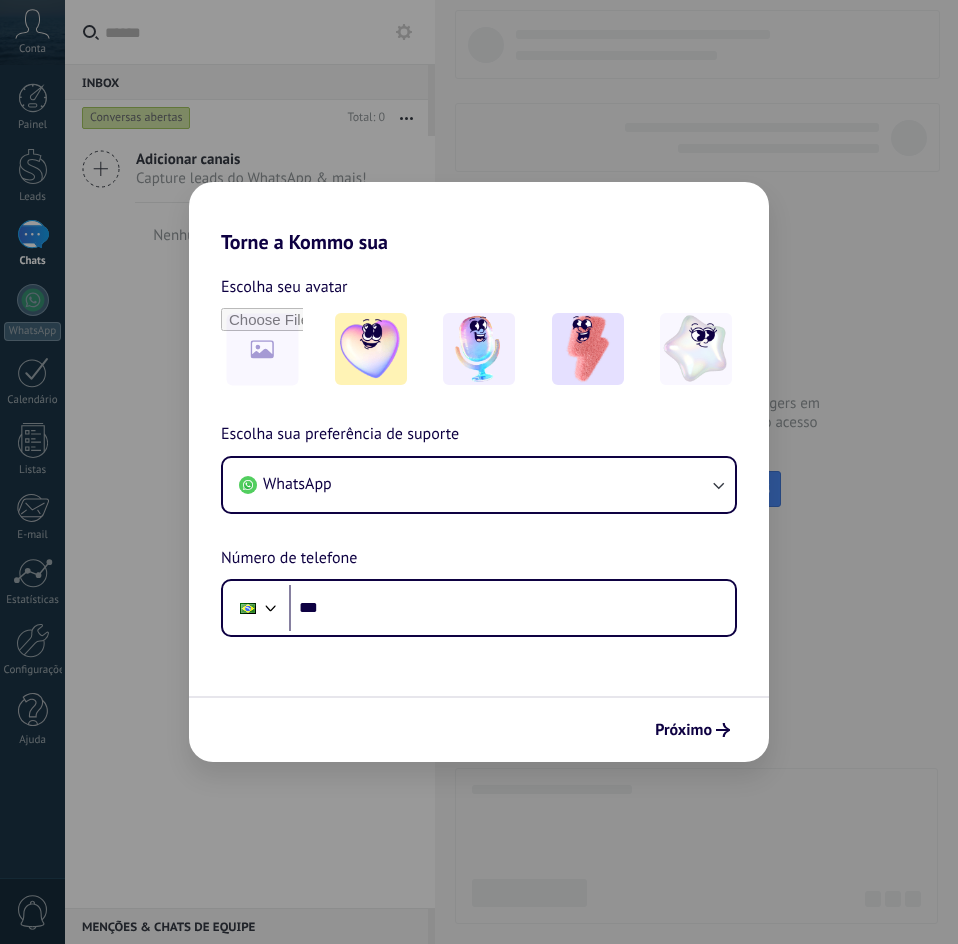 scroll, scrollTop: 0, scrollLeft: 0, axis: both 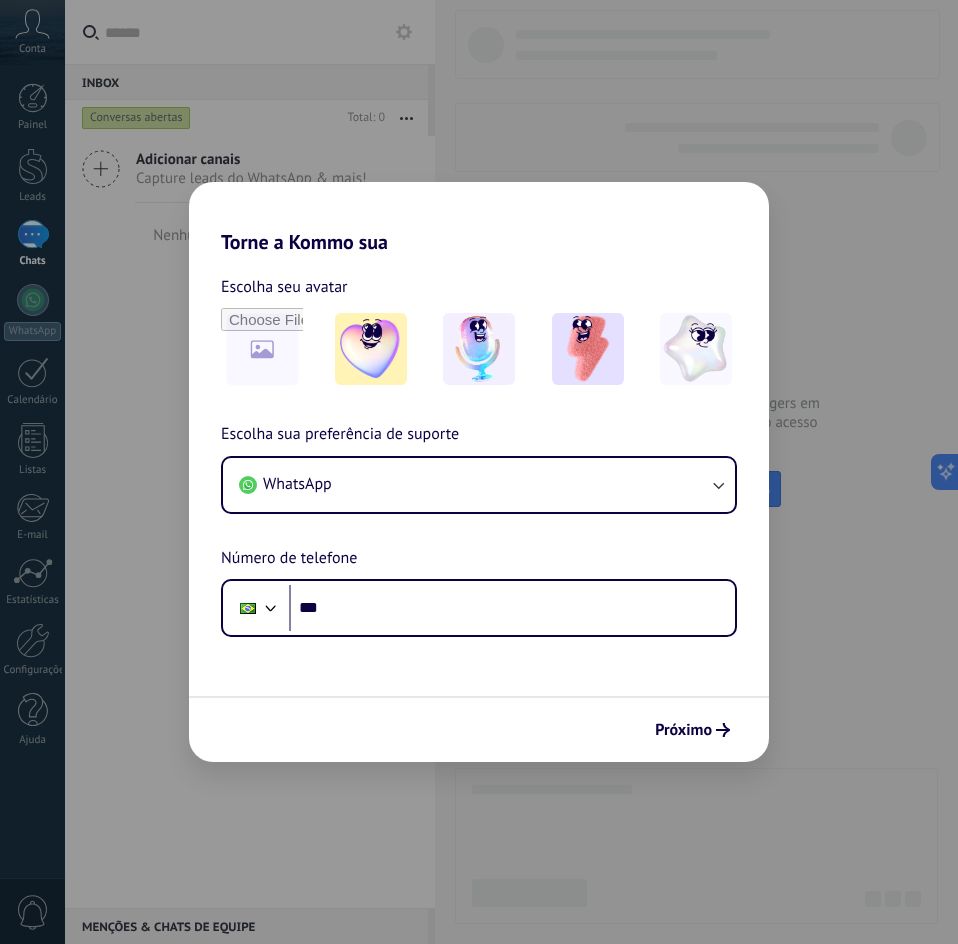 click on "Torne a Kommo sua Escolha seu avatar Escolha sua preferência de suporte WhatsApp Número de telefone Phone *** Próximo" at bounding box center [479, 472] 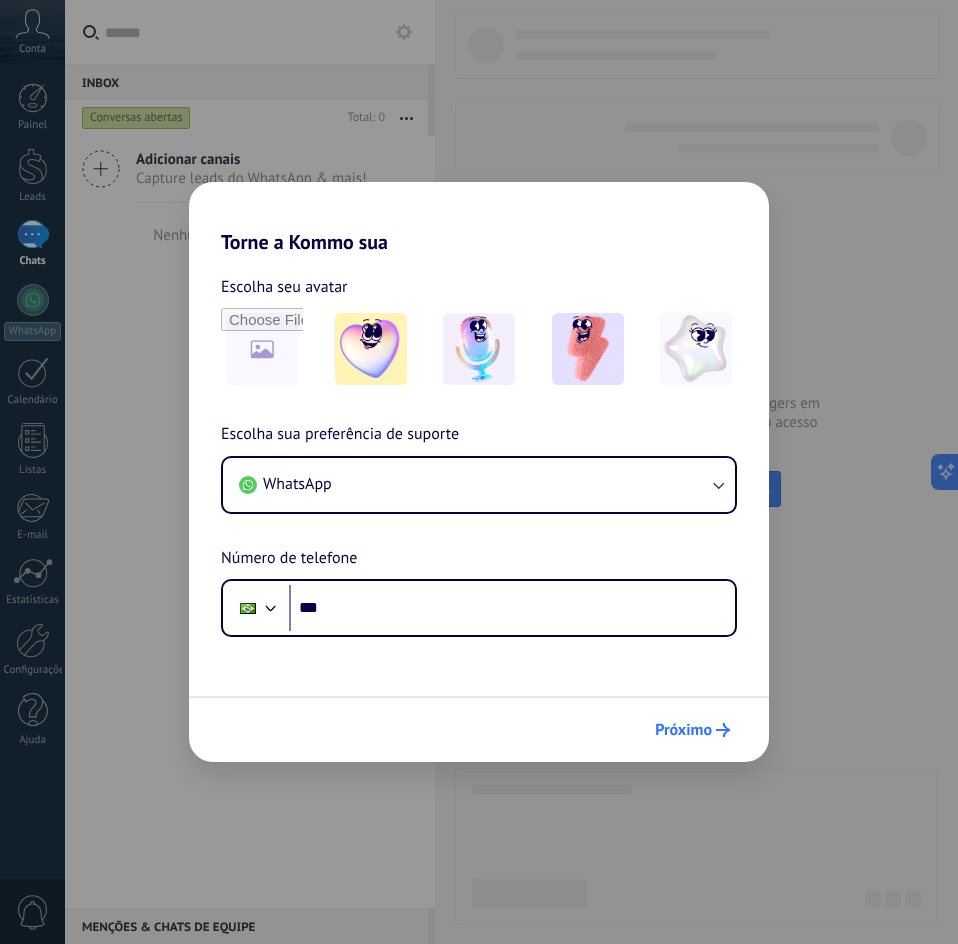 click on "Próximo" at bounding box center [683, 730] 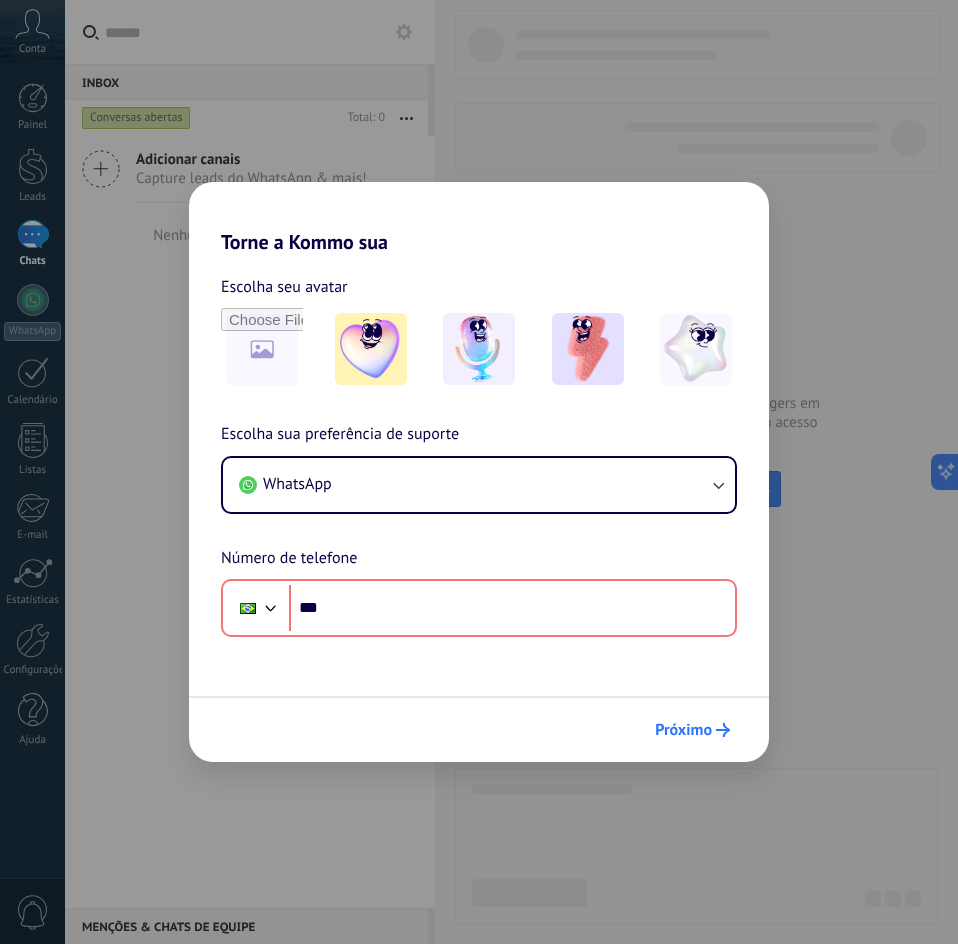 click on "Próximo" at bounding box center (683, 730) 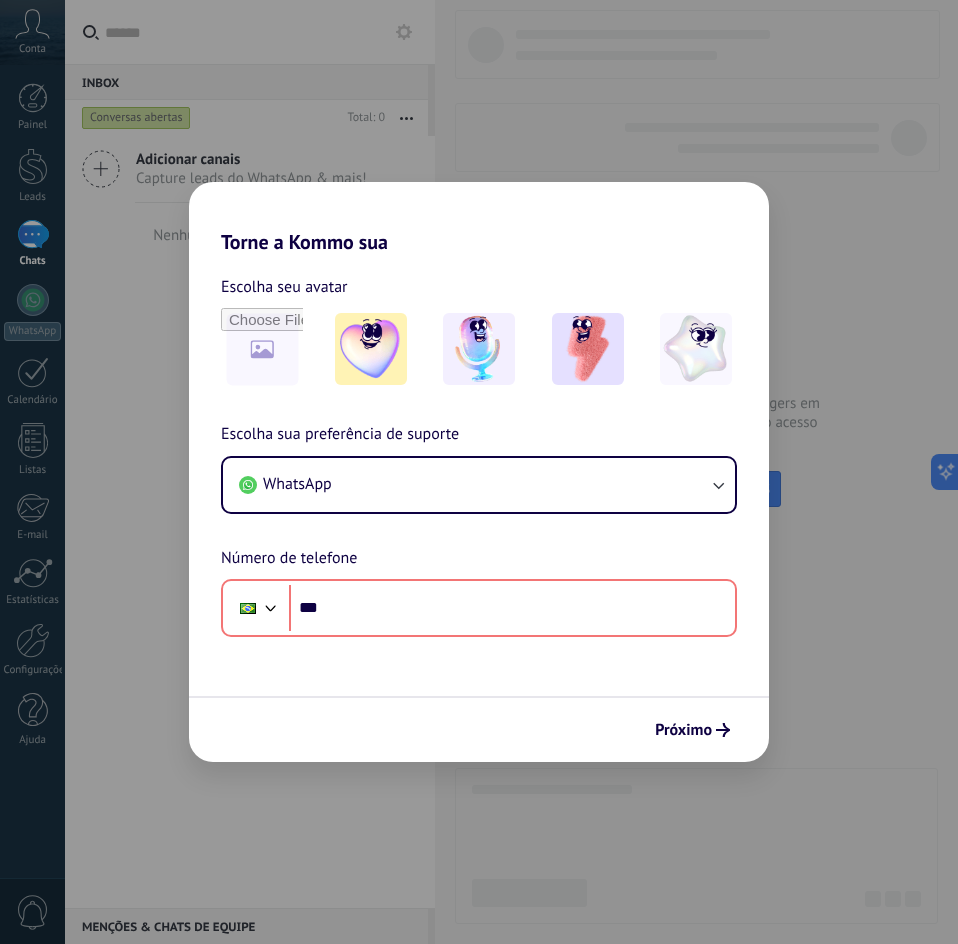 click on "Torne a Kommo sua Escolha seu avatar Escolha sua preferência de suporte WhatsApp Número de telefone Phone *** Próximo" at bounding box center [479, 472] 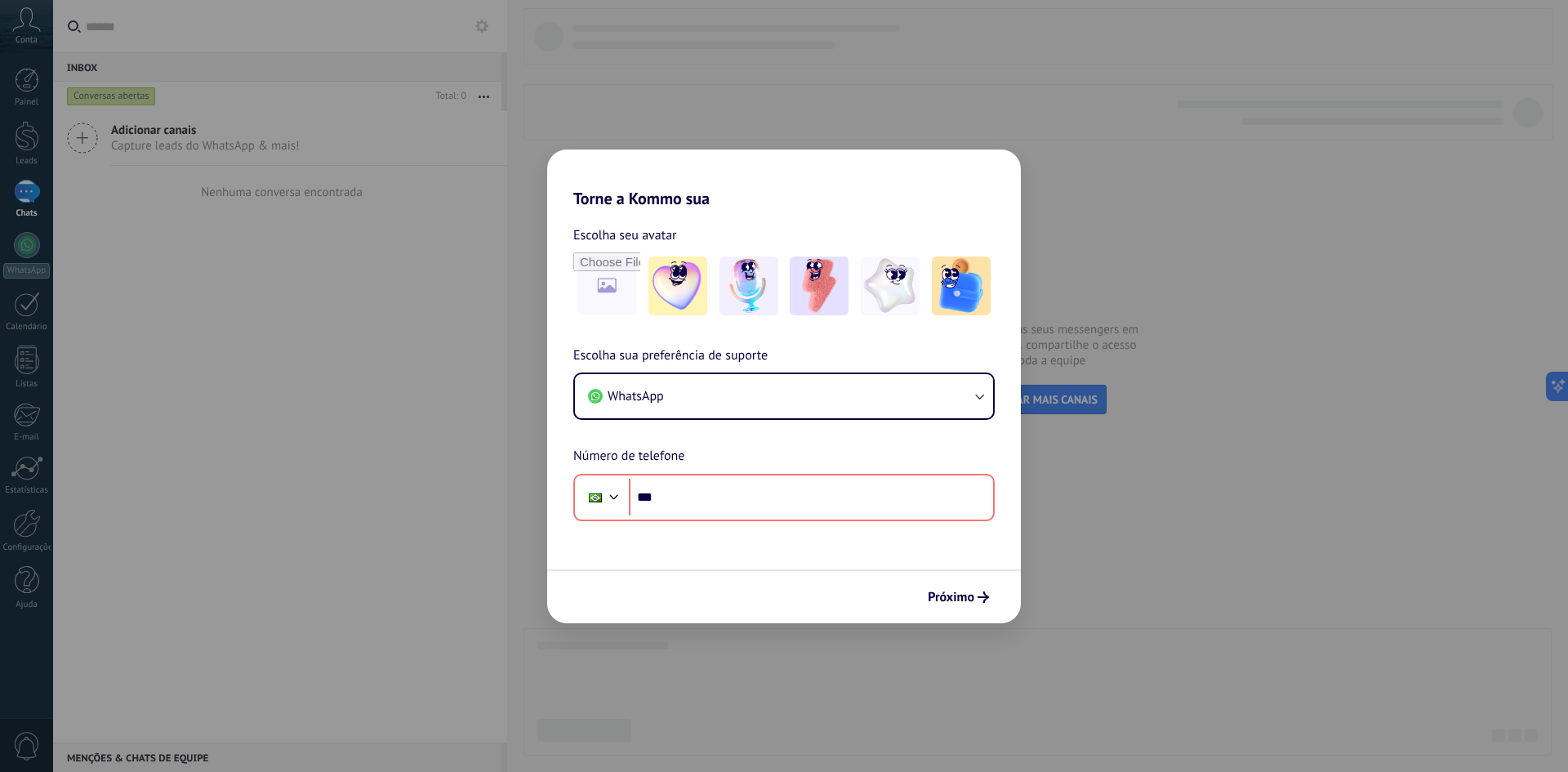 click on "Torne a Kommo sua Escolha seu avatar Escolha sua preferência de suporte WhatsApp Número de telefone Phone *** Próximo" at bounding box center (784, 386) 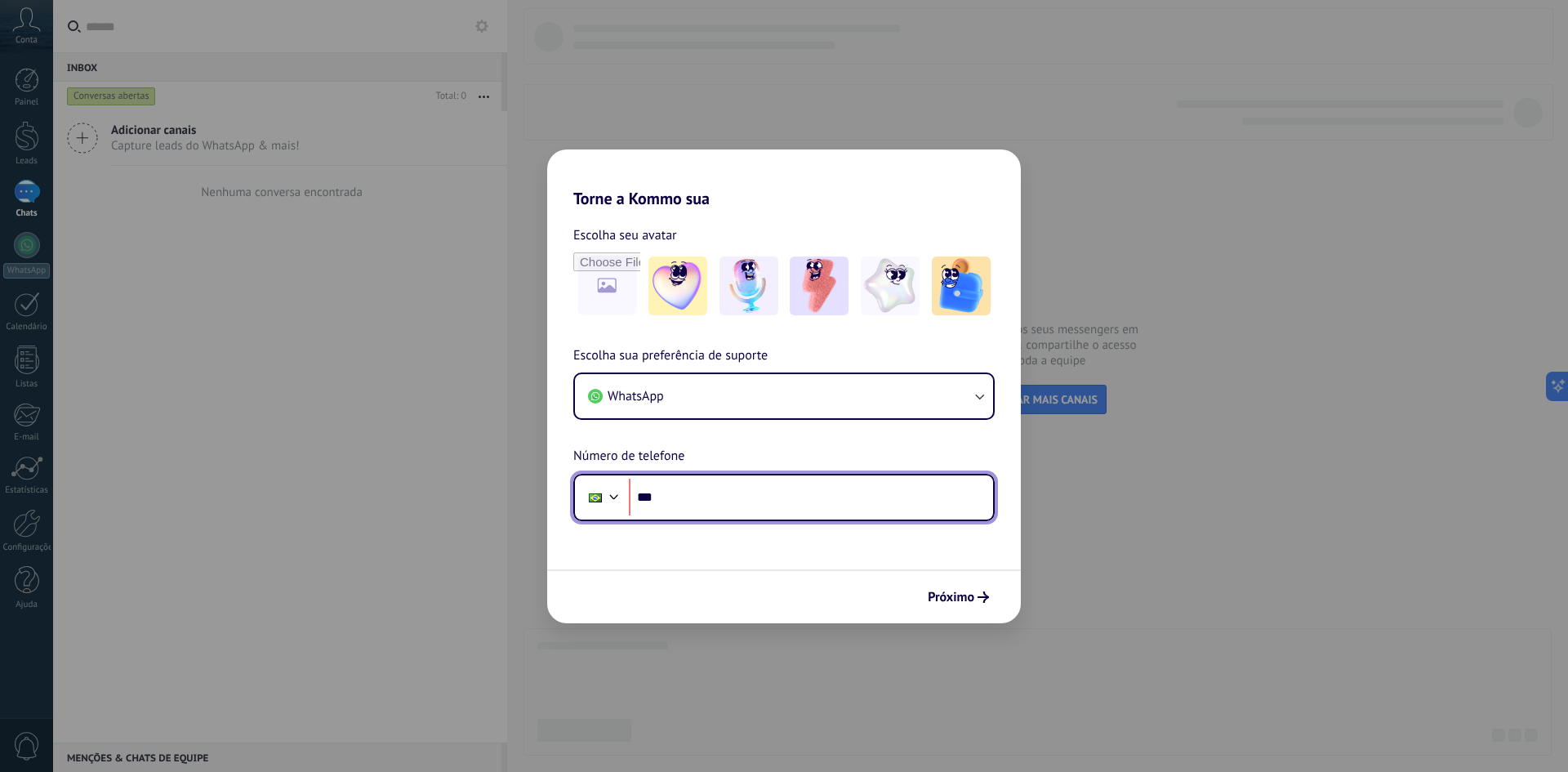click on "***" at bounding box center [811, 498] 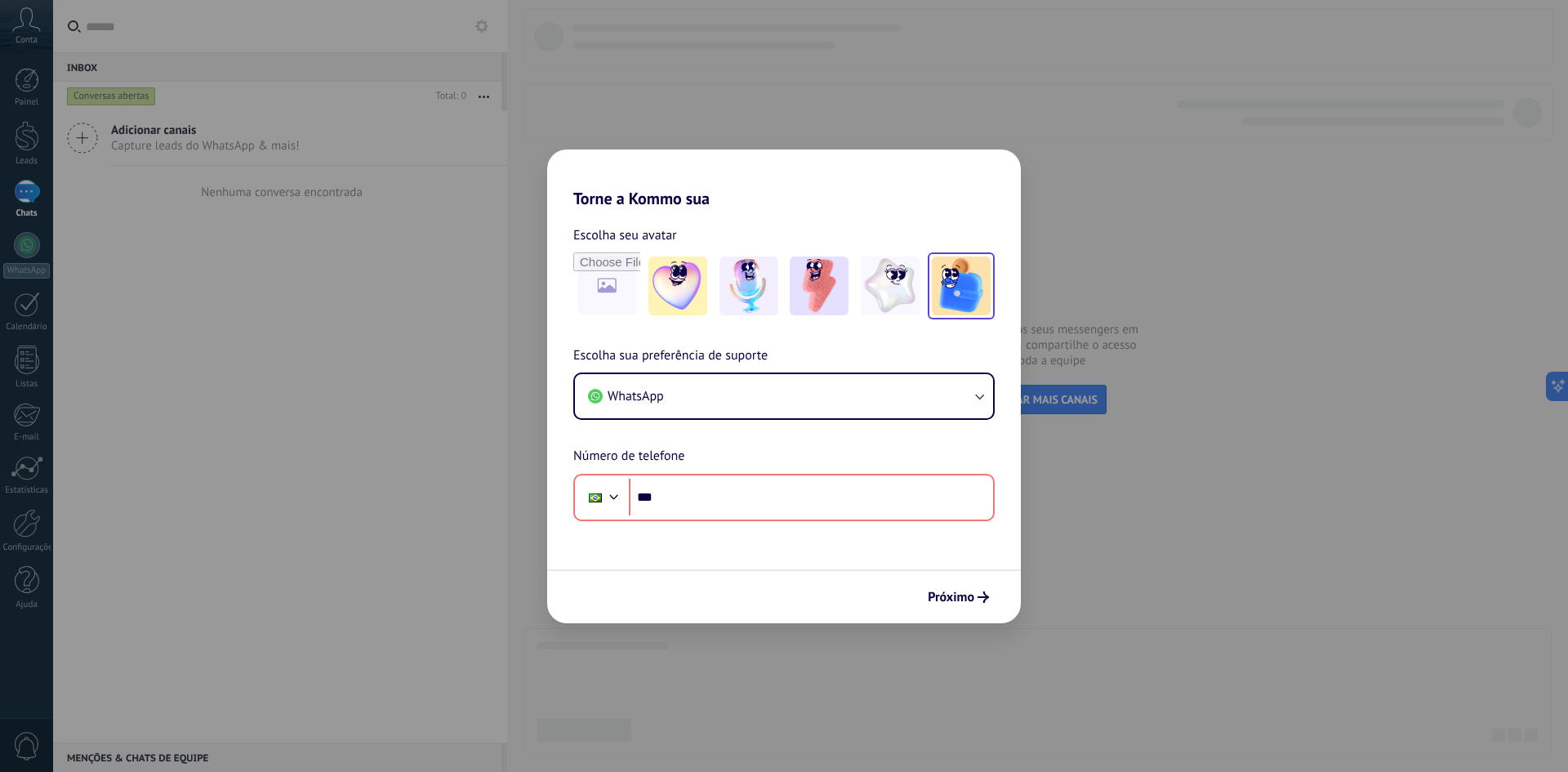 click at bounding box center [961, 286] 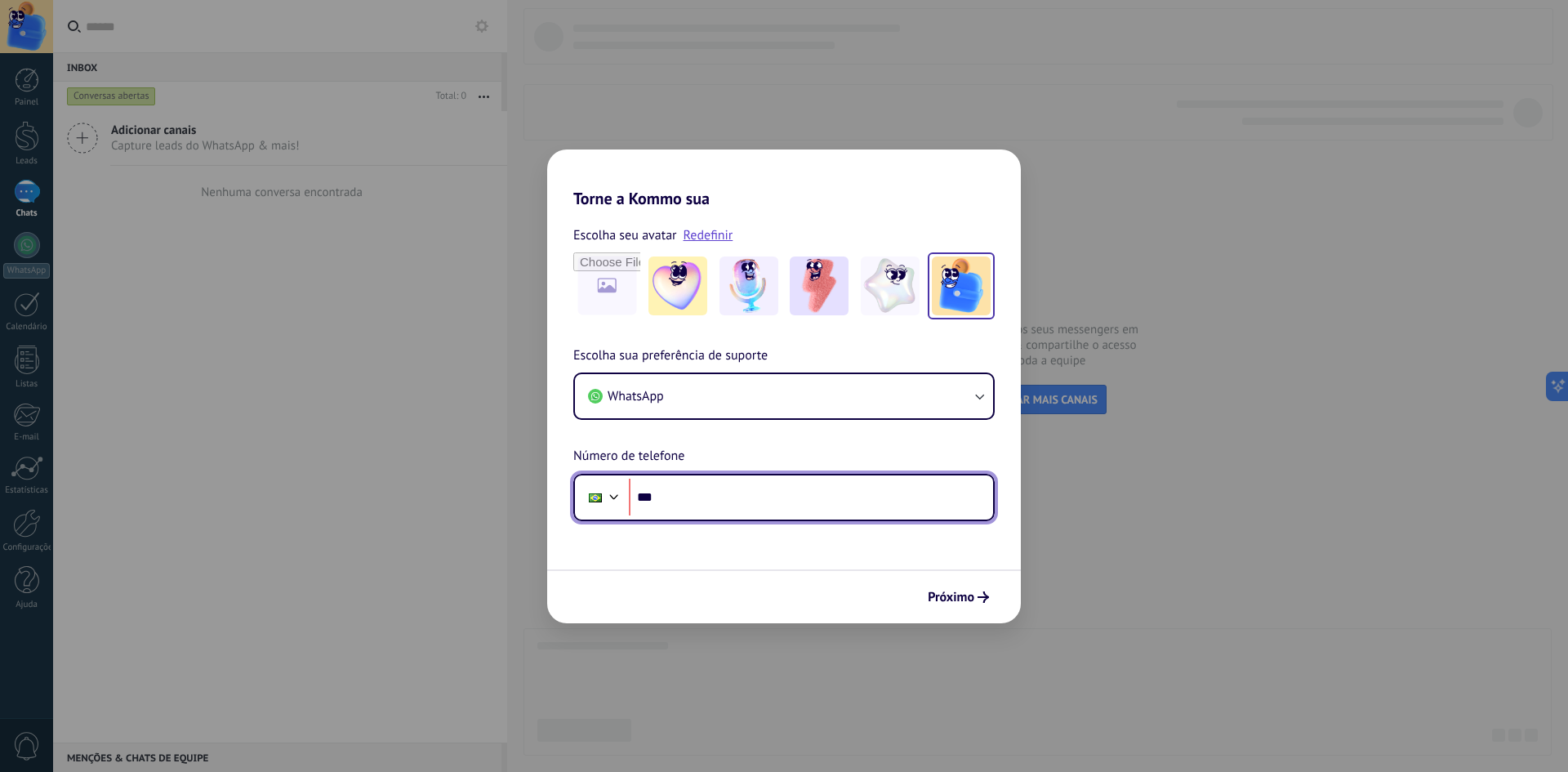 click on "***" at bounding box center (811, 498) 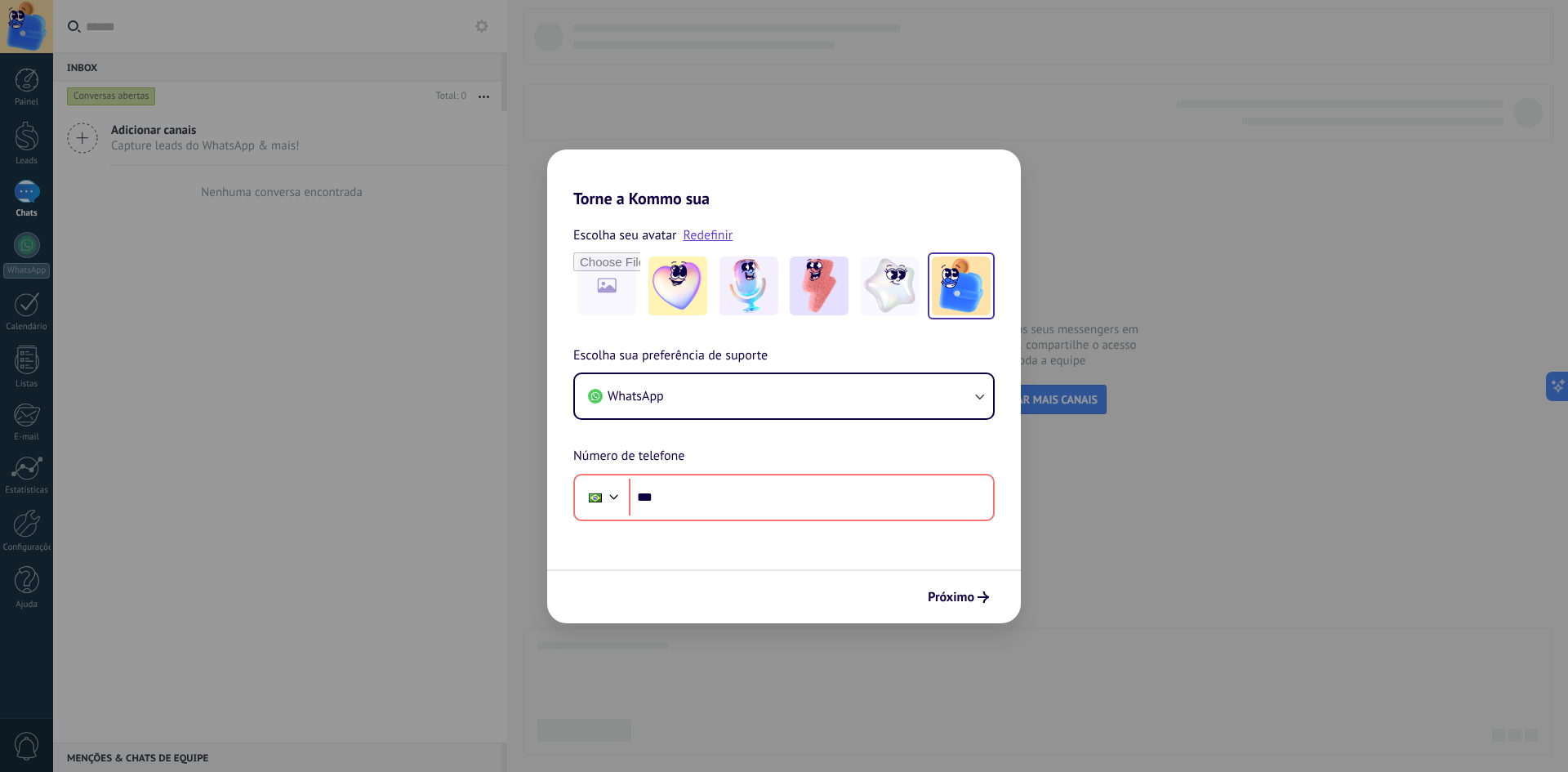 click on "Torne a Kommo sua" at bounding box center (784, 179) 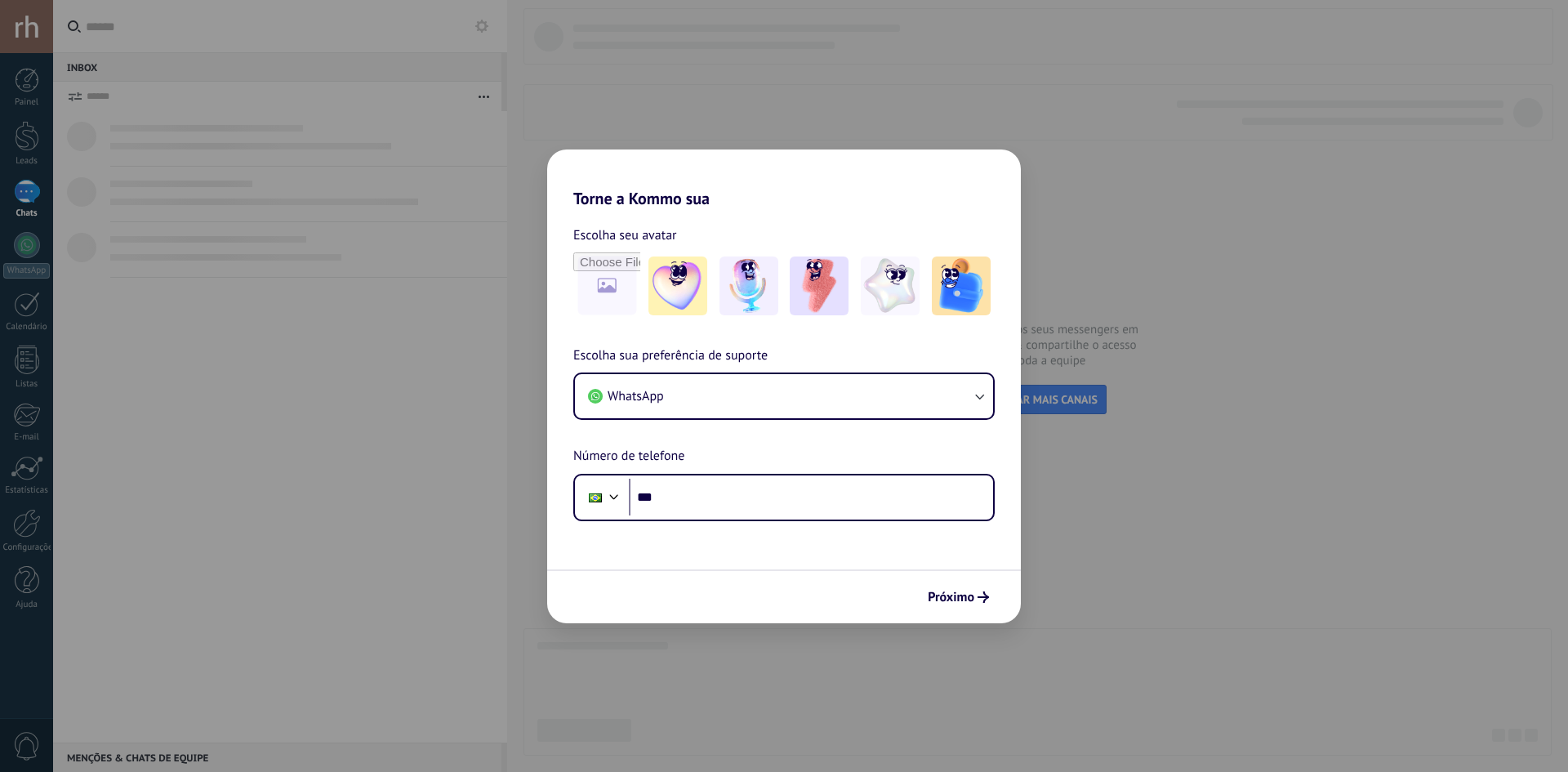 scroll, scrollTop: 0, scrollLeft: 0, axis: both 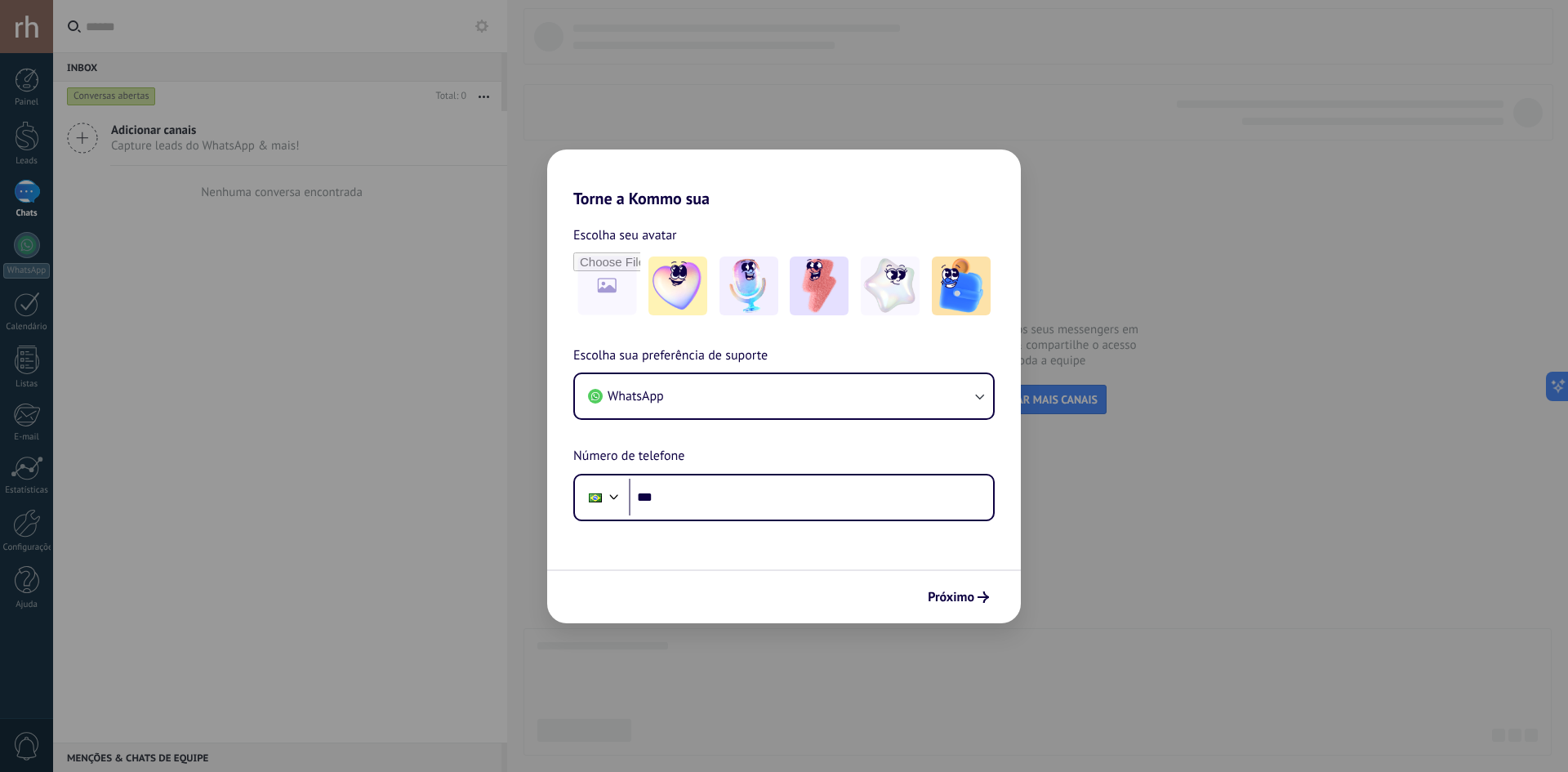 drag, startPoint x: 608, startPoint y: 54, endPoint x: 647, endPoint y: 56, distance: 39.05125 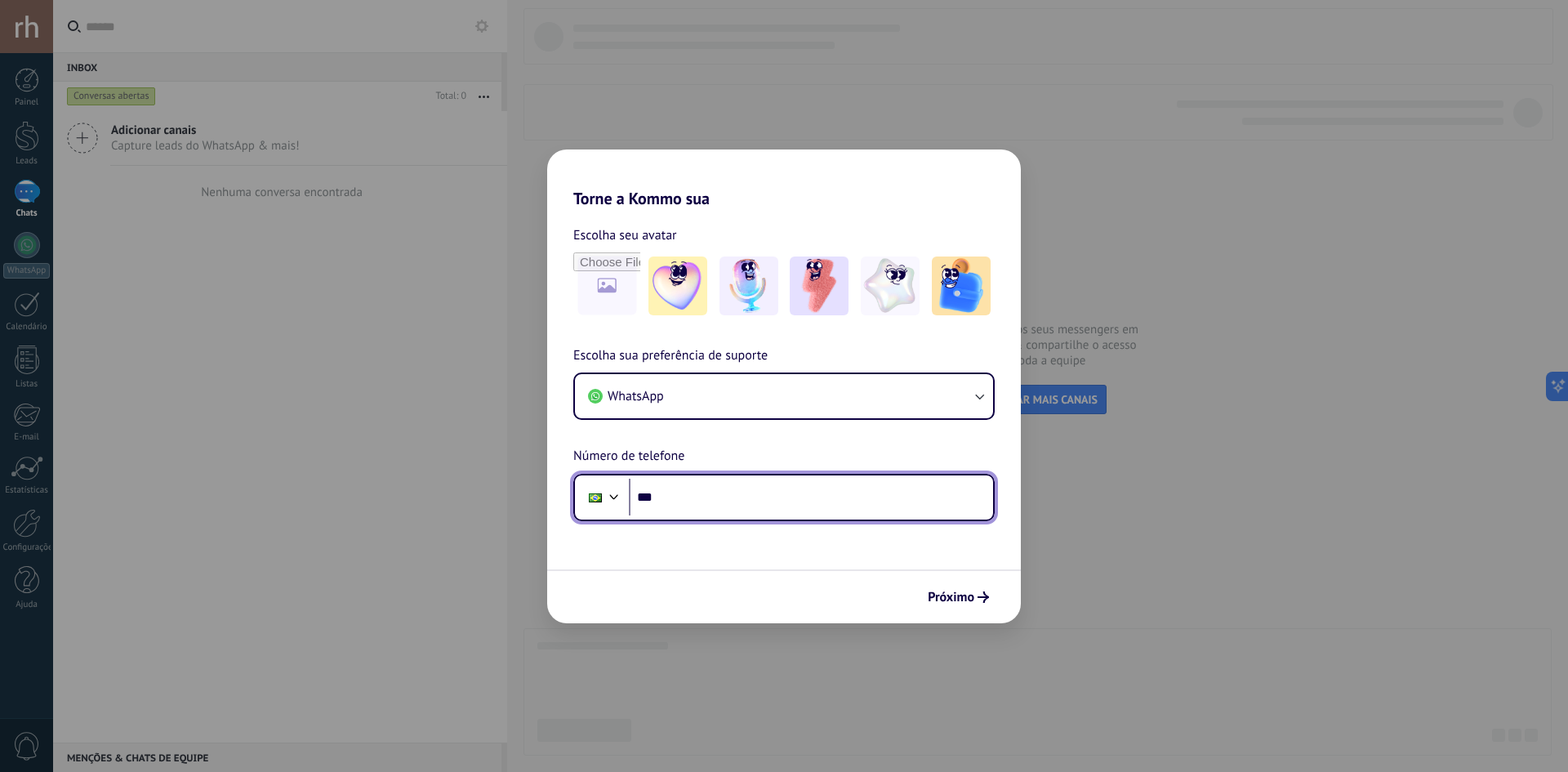 click on "***" at bounding box center [811, 498] 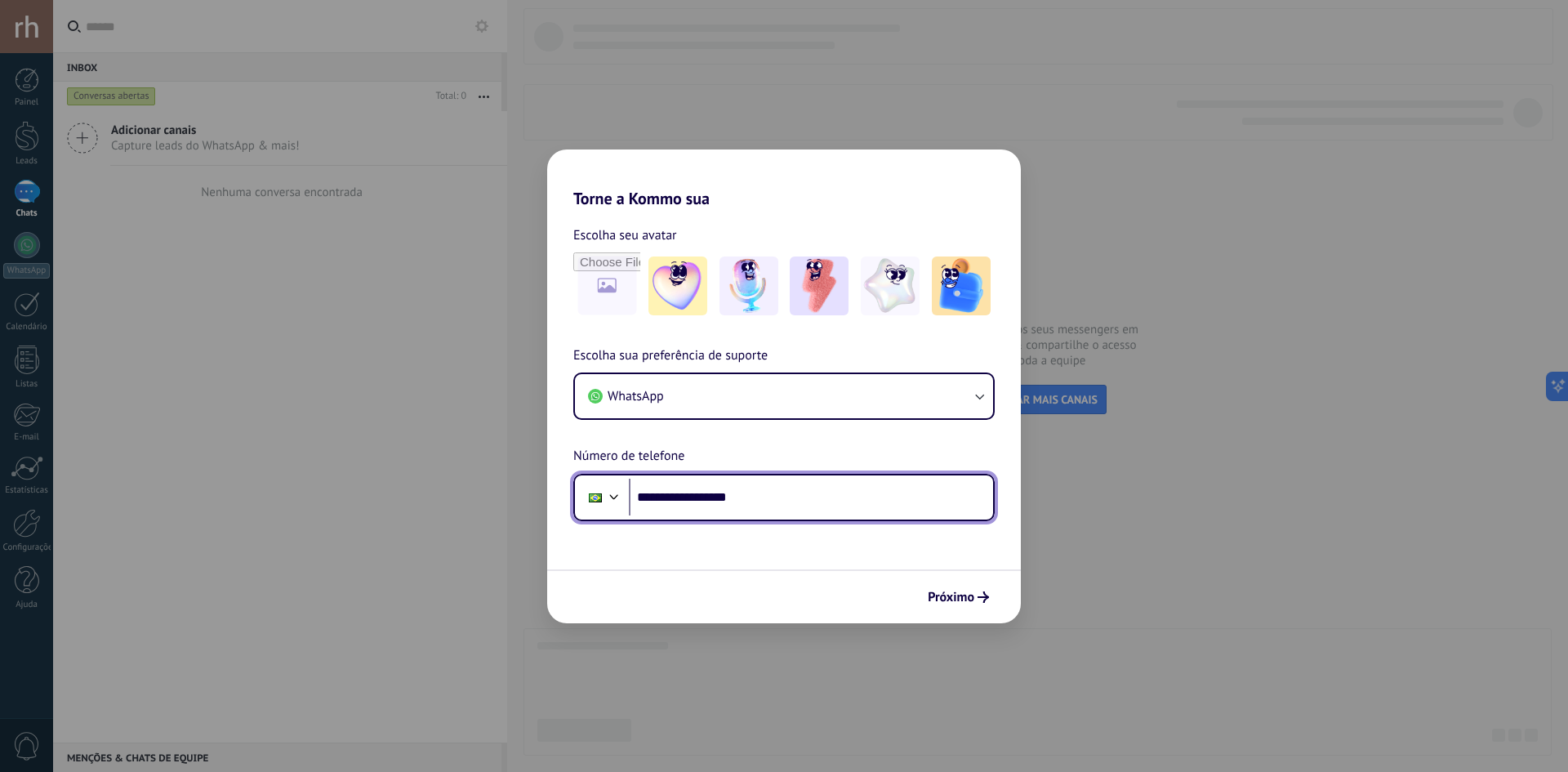 click on "**********" at bounding box center (811, 498) 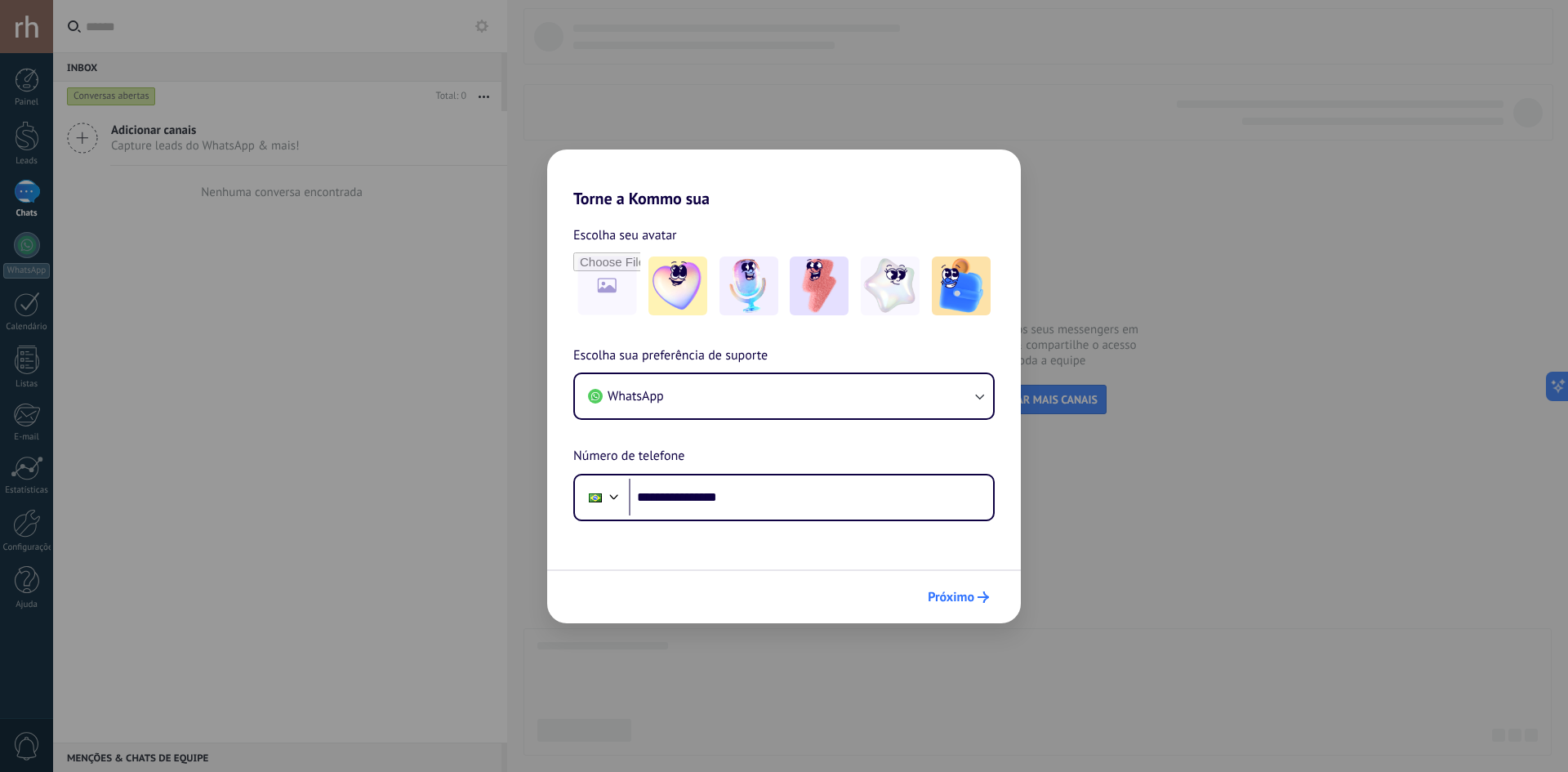 click on "Próximo" at bounding box center (951, 597) 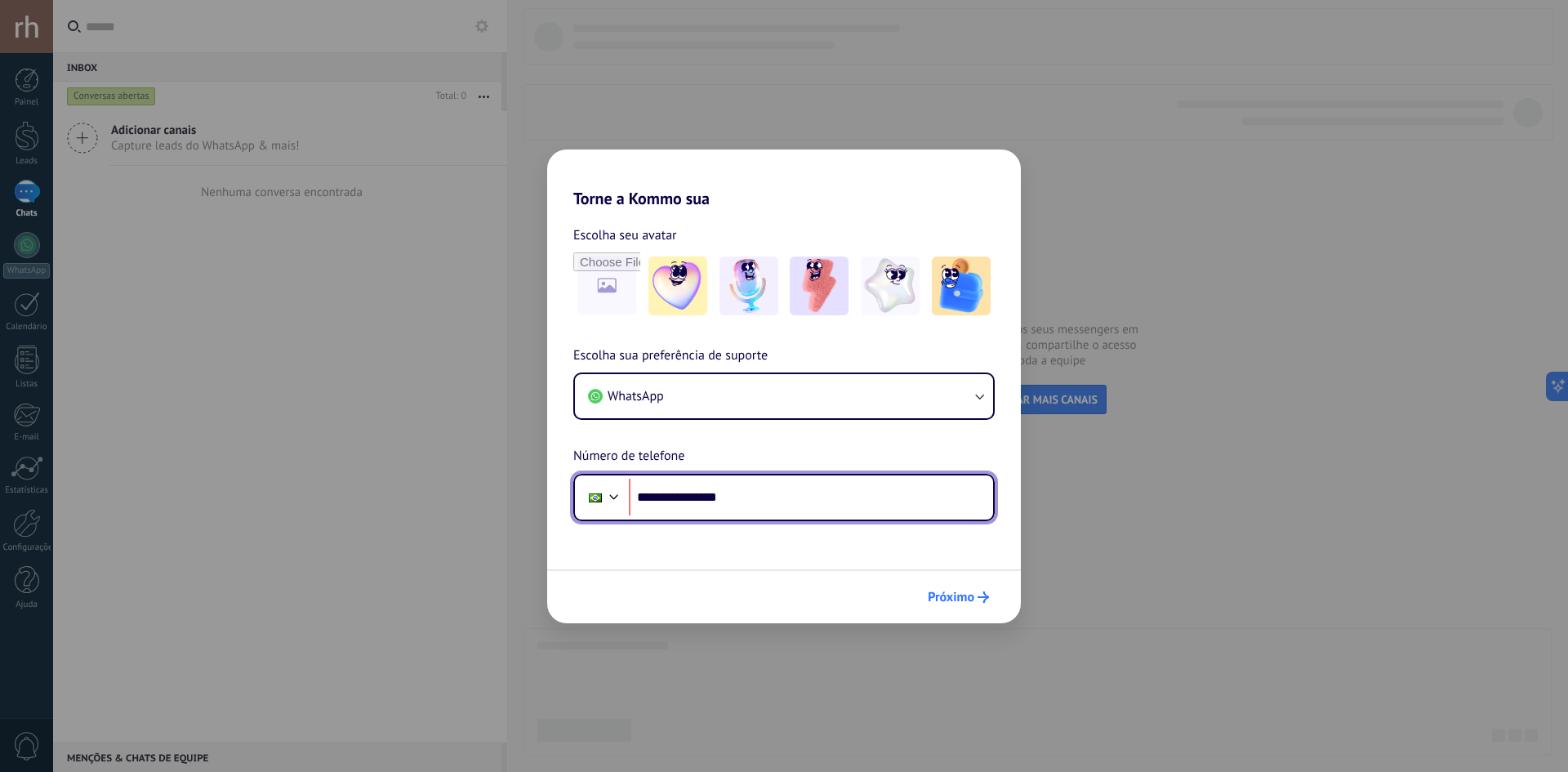 scroll, scrollTop: 0, scrollLeft: 0, axis: both 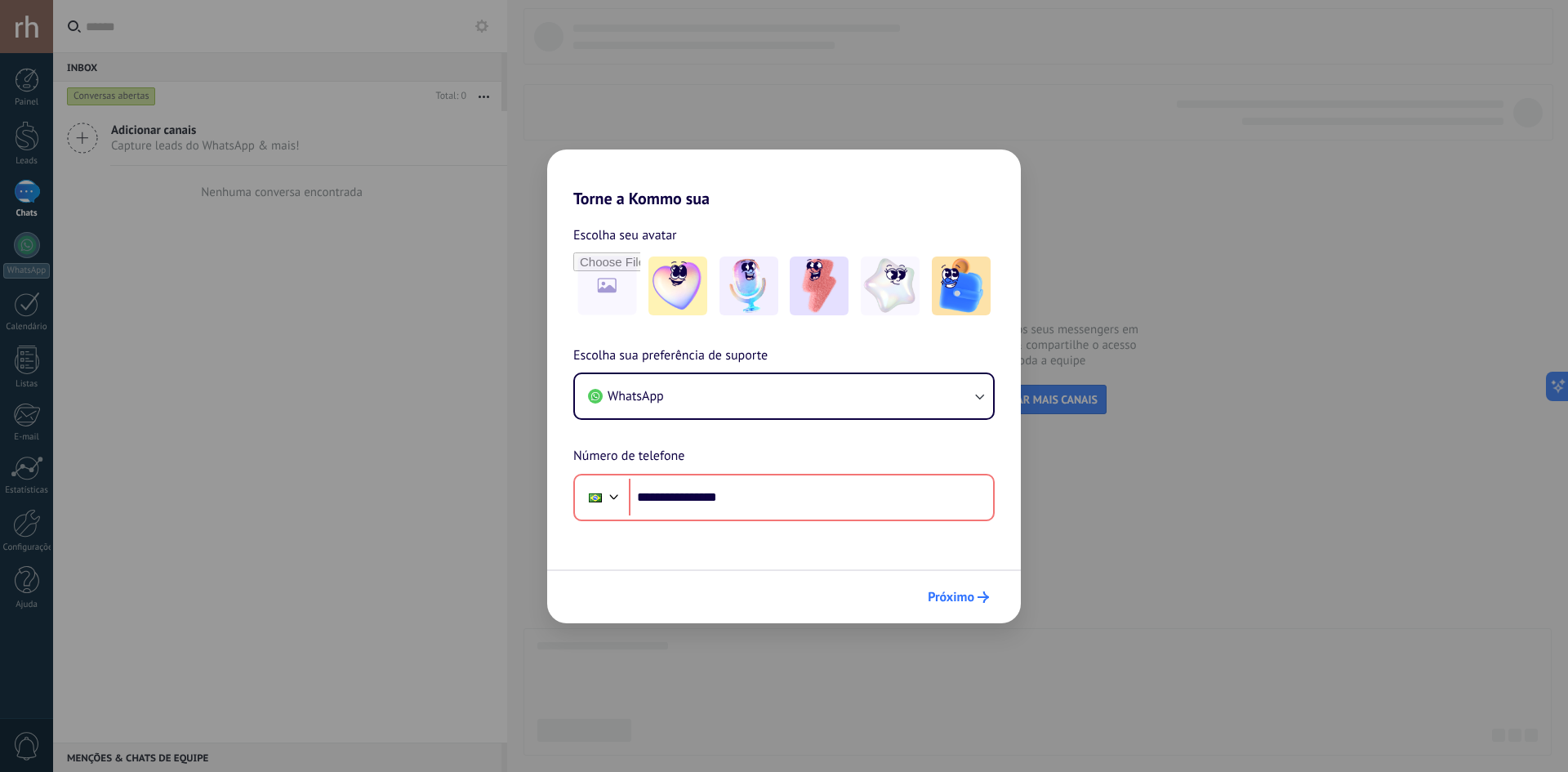 click on "Próximo" at bounding box center [951, 597] 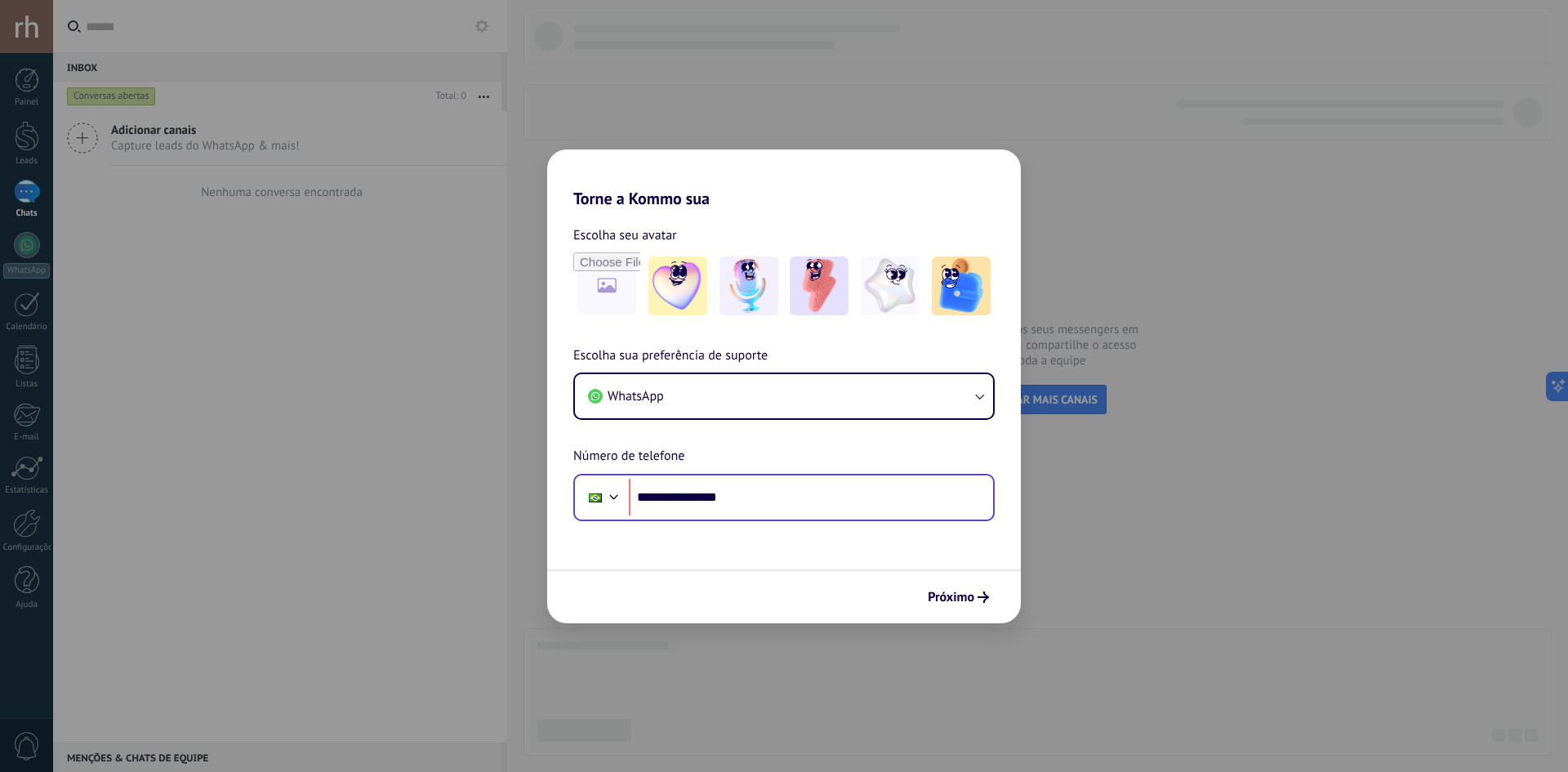 click on "**********" at bounding box center [784, 498] 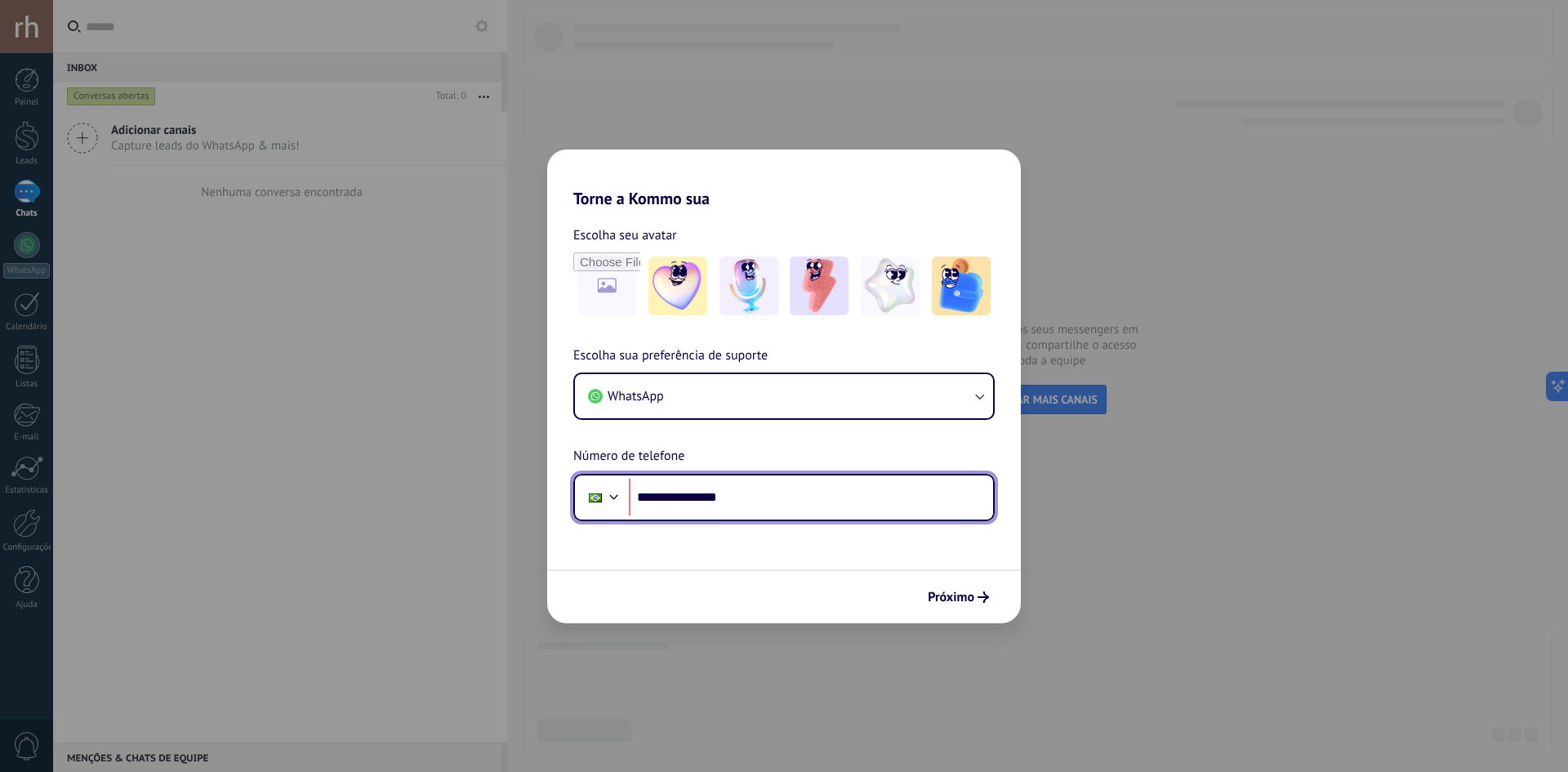 click on "**********" at bounding box center (811, 498) 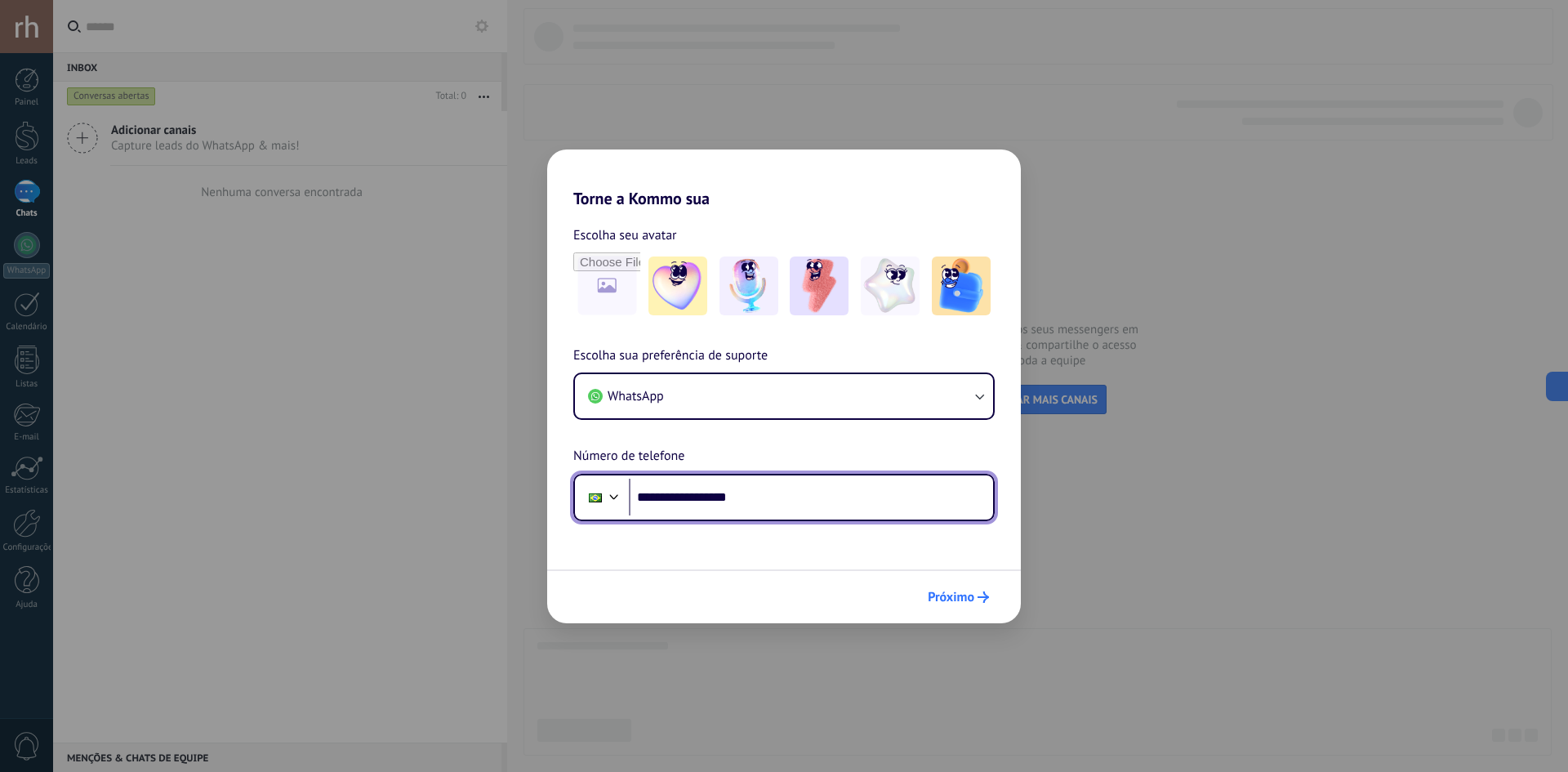 type on "**********" 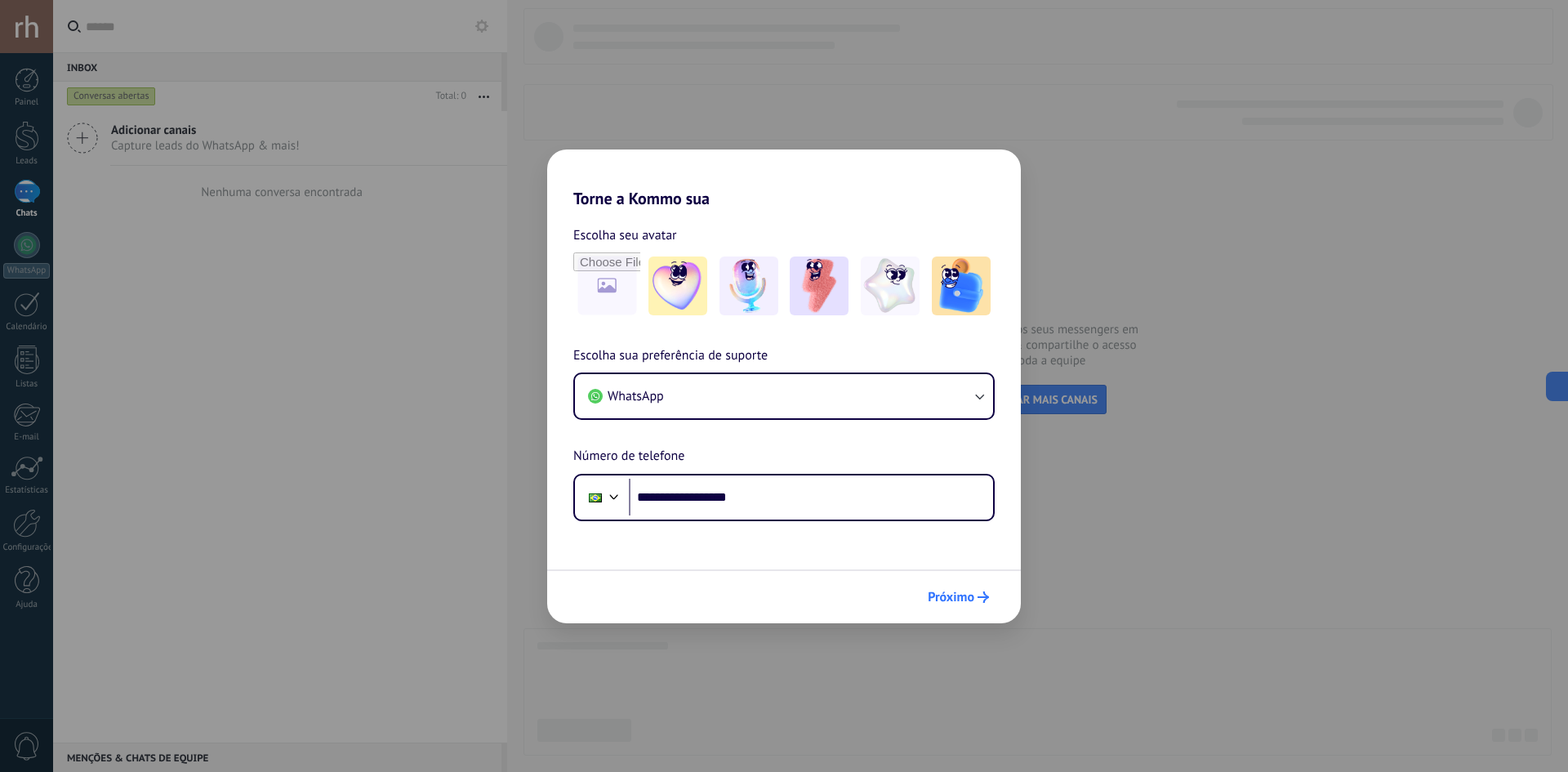 click on "Próximo" at bounding box center [951, 597] 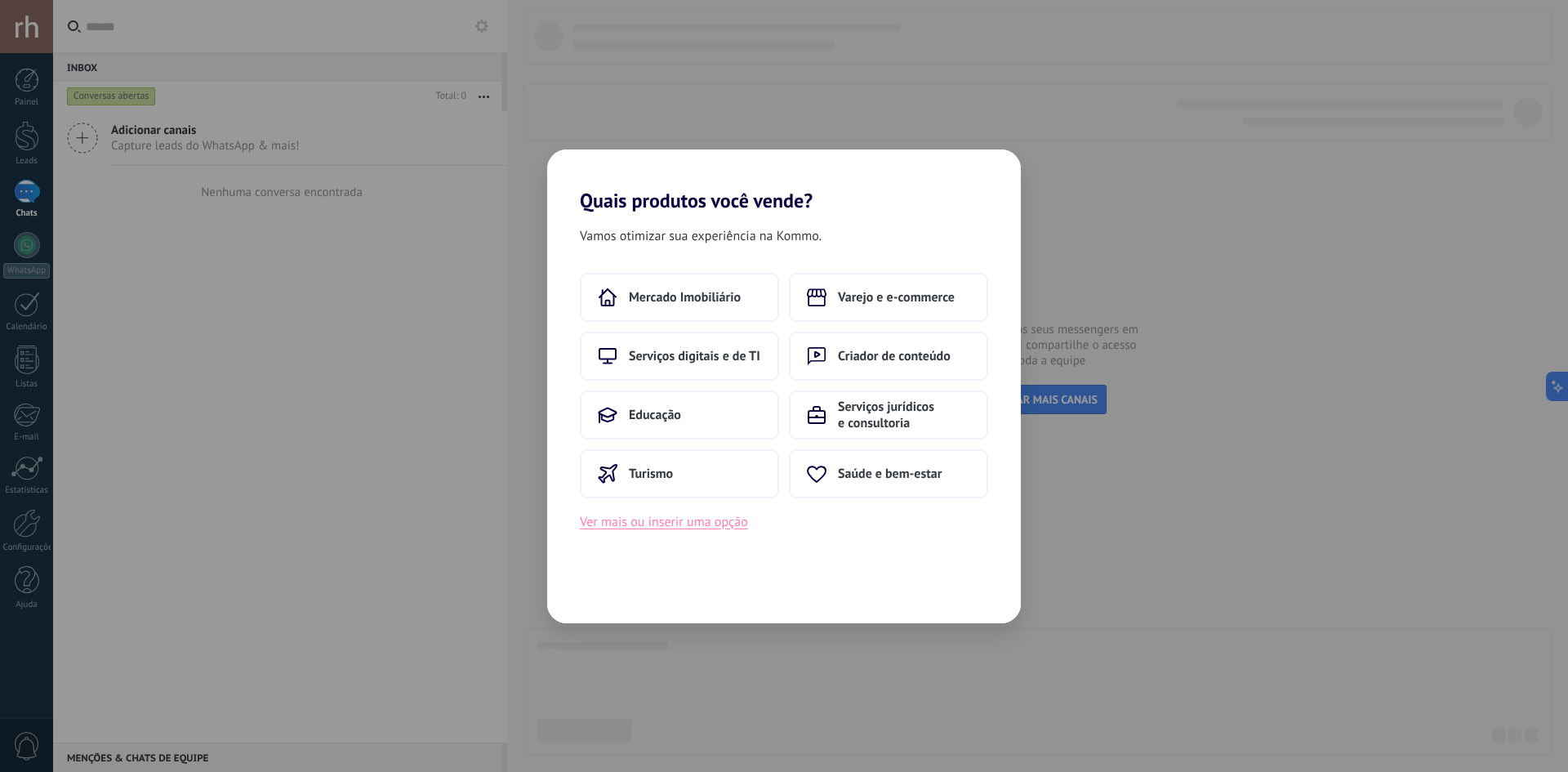 click on "Ver mais ou inserir uma opção" at bounding box center [664, 522] 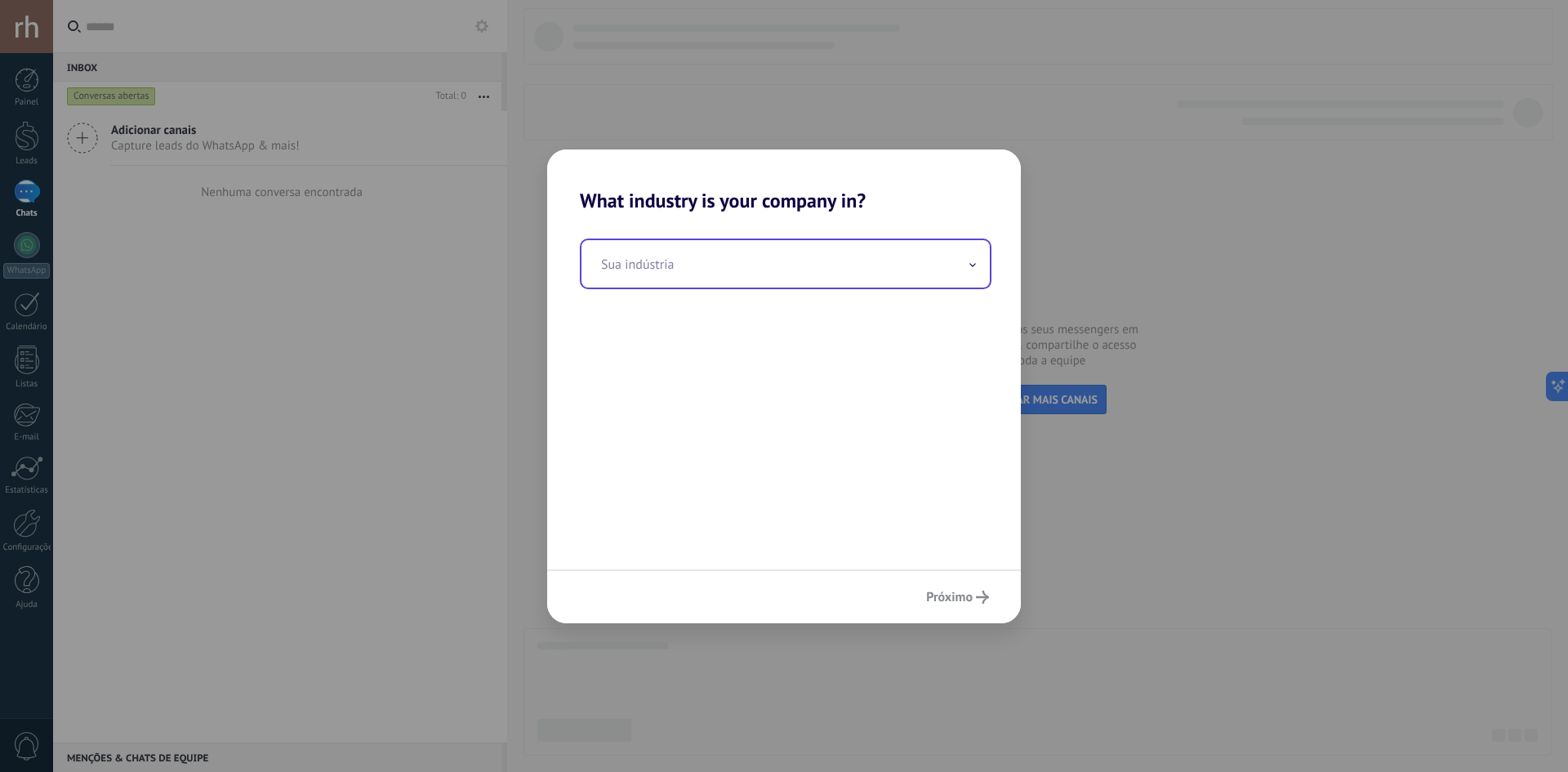 click at bounding box center [786, 264] 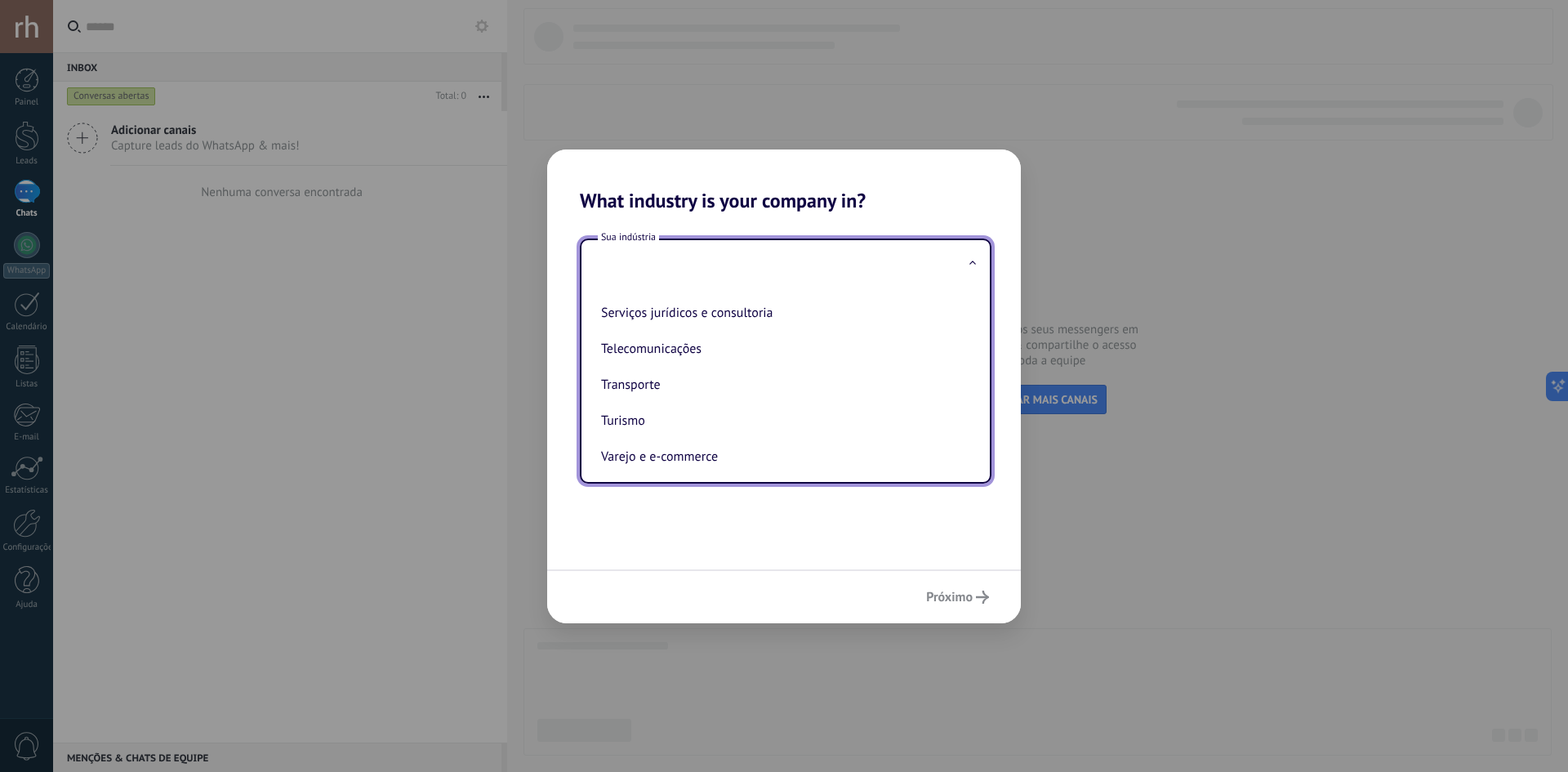 scroll, scrollTop: 433, scrollLeft: 0, axis: vertical 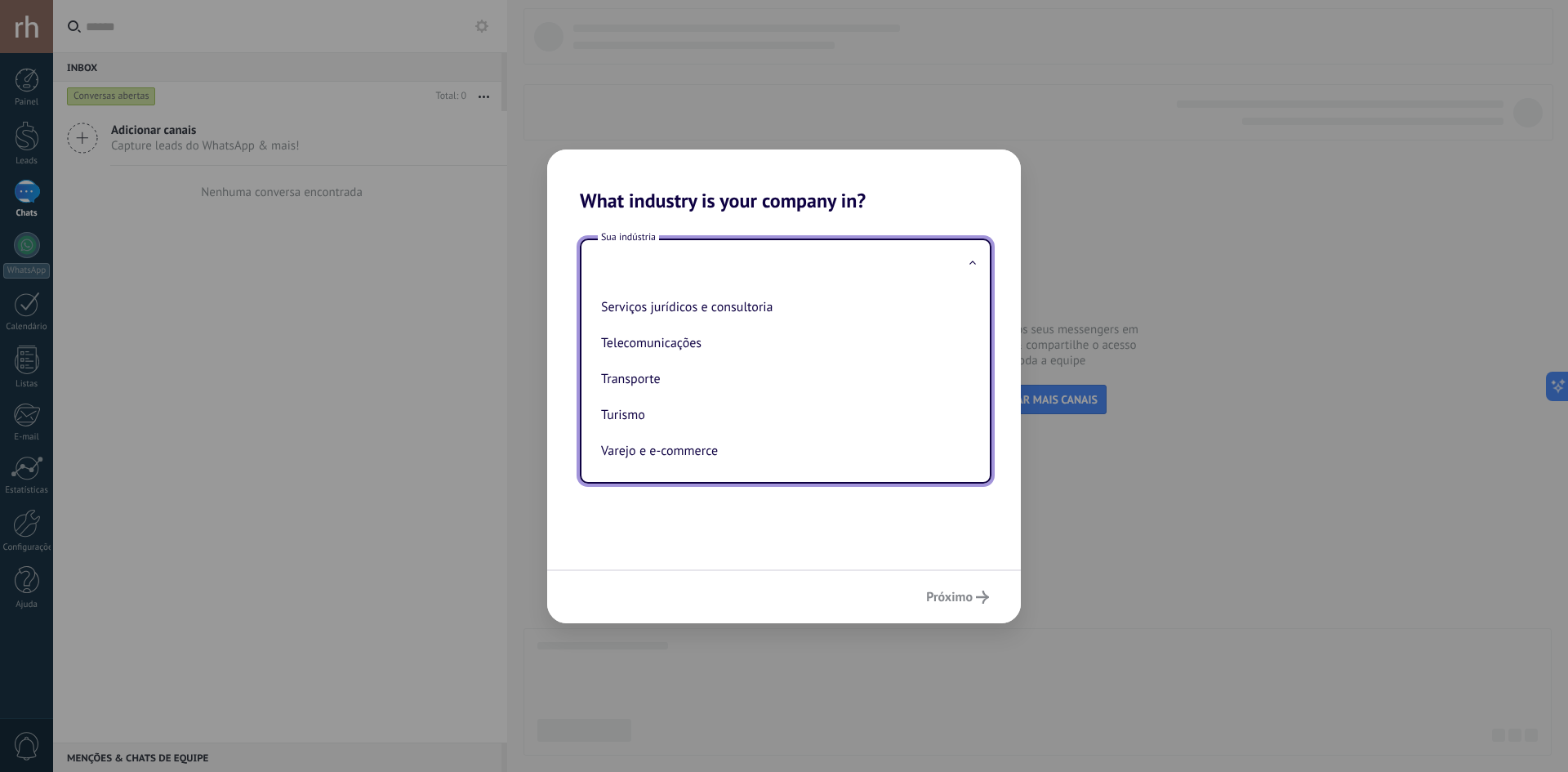 drag, startPoint x: 688, startPoint y: 383, endPoint x: 697, endPoint y: 394, distance: 14.21267 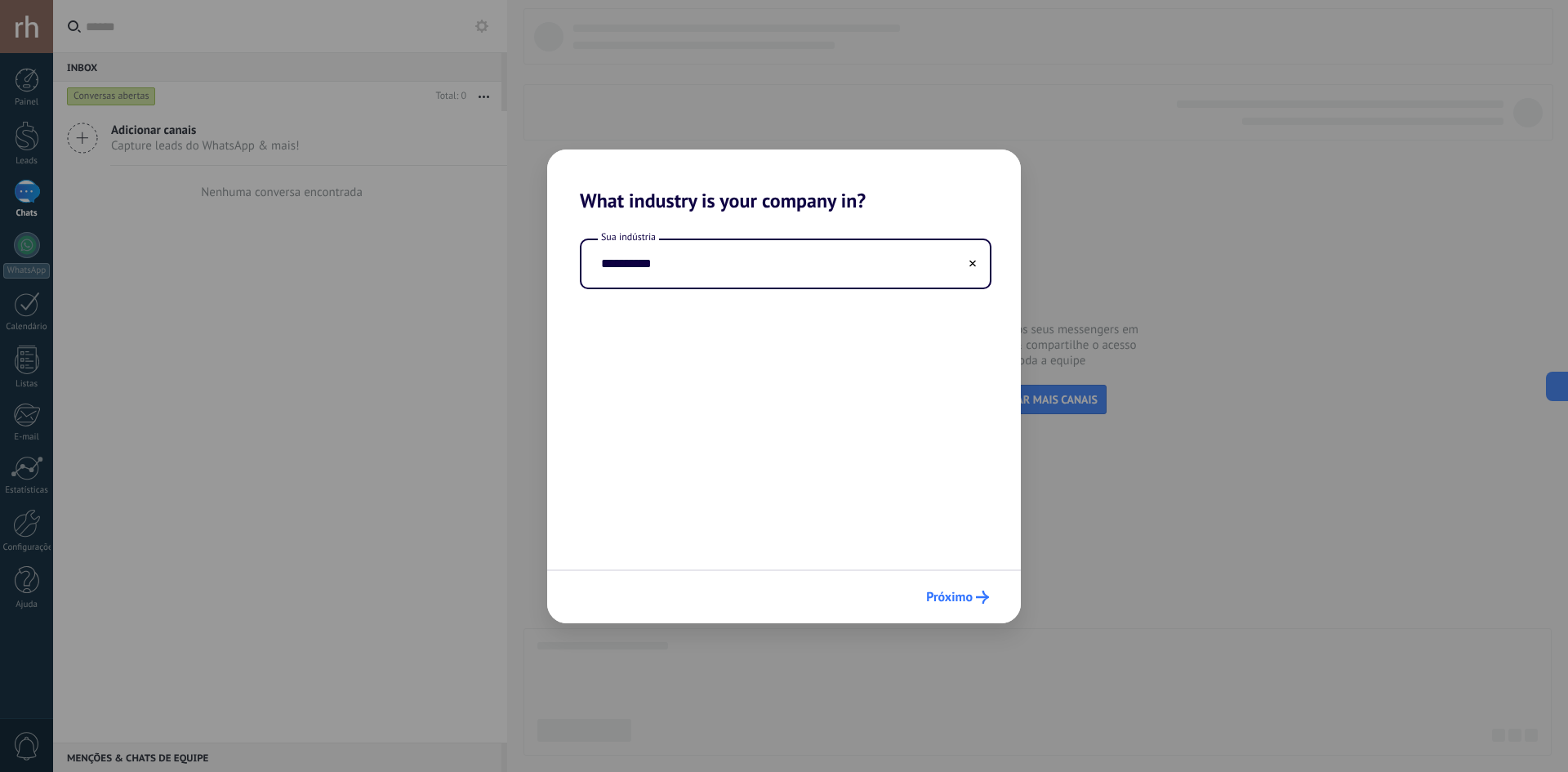 click on "Próximo" at bounding box center [949, 597] 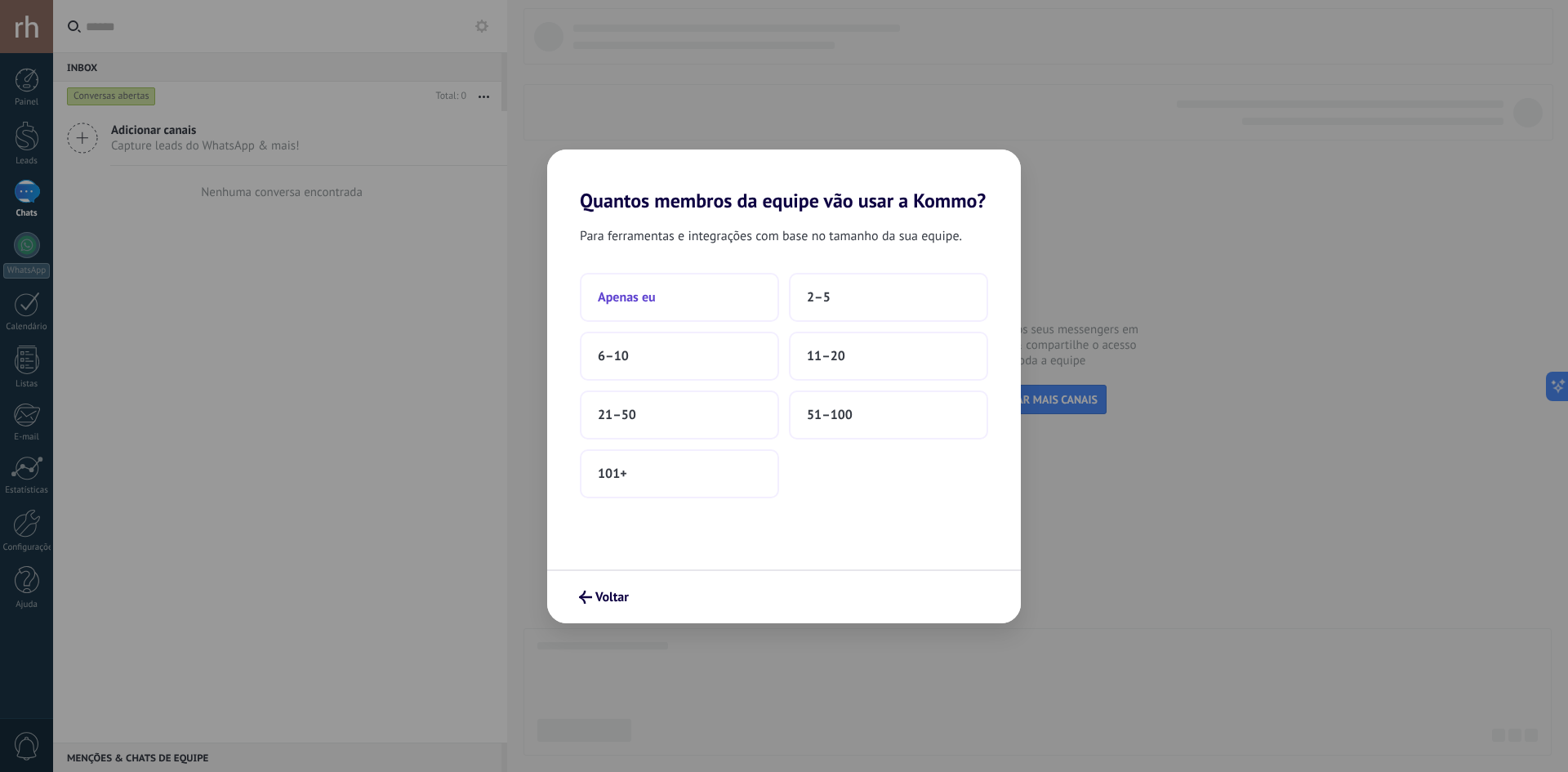 click on "Apenas eu" at bounding box center [679, 297] 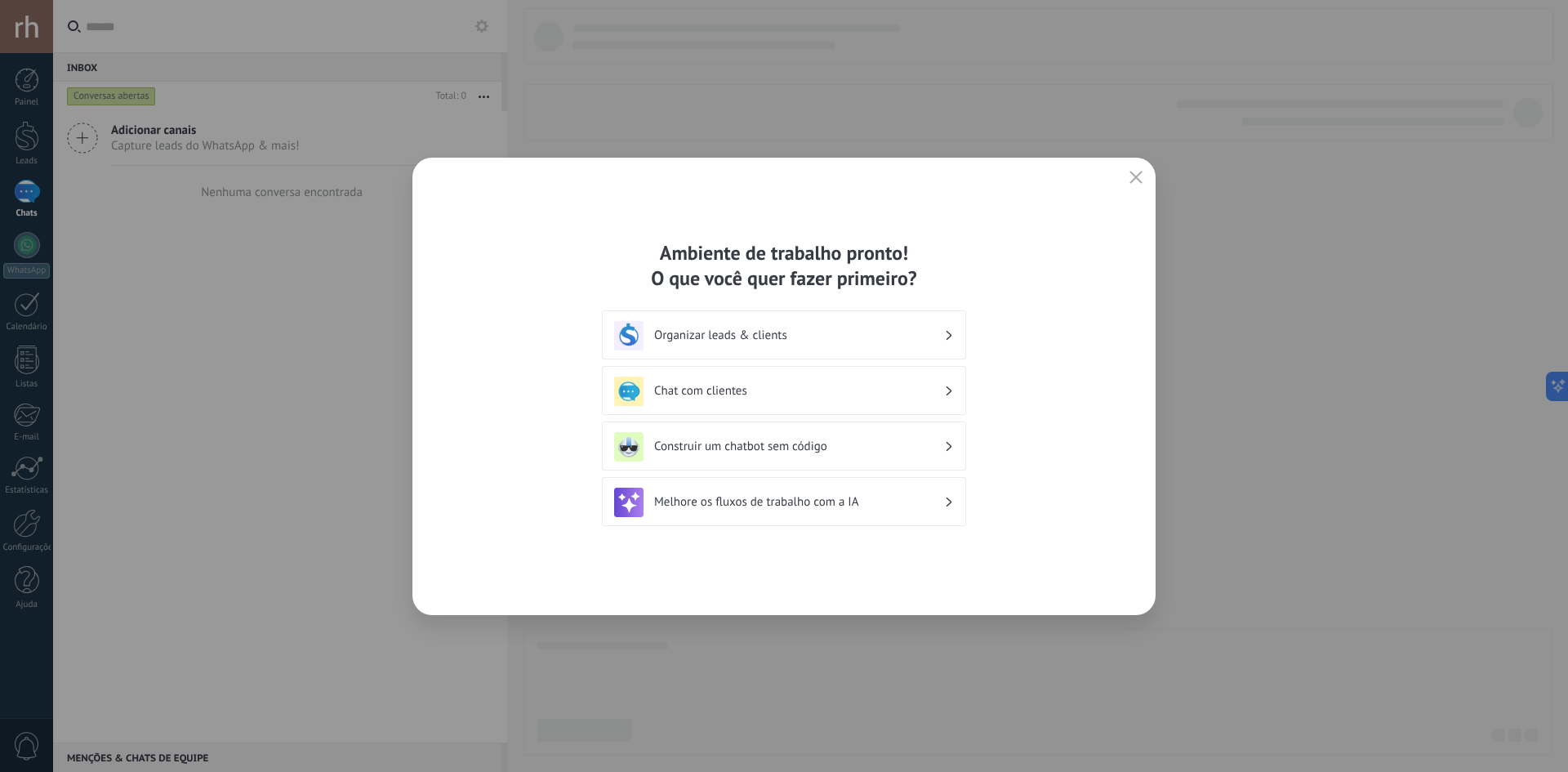 click at bounding box center (1136, 178) 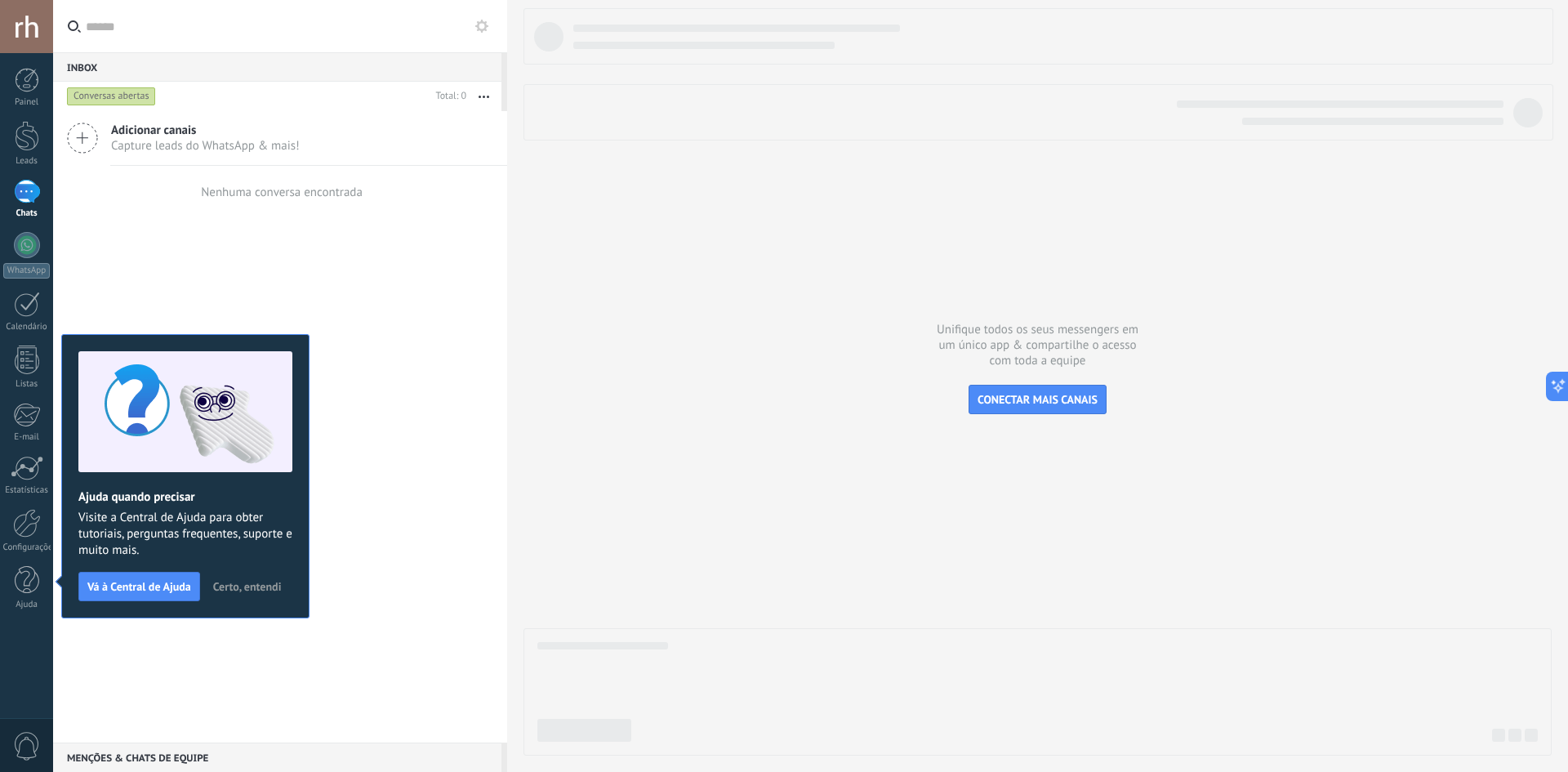 click on "Certo, entendi" at bounding box center (247, 587) 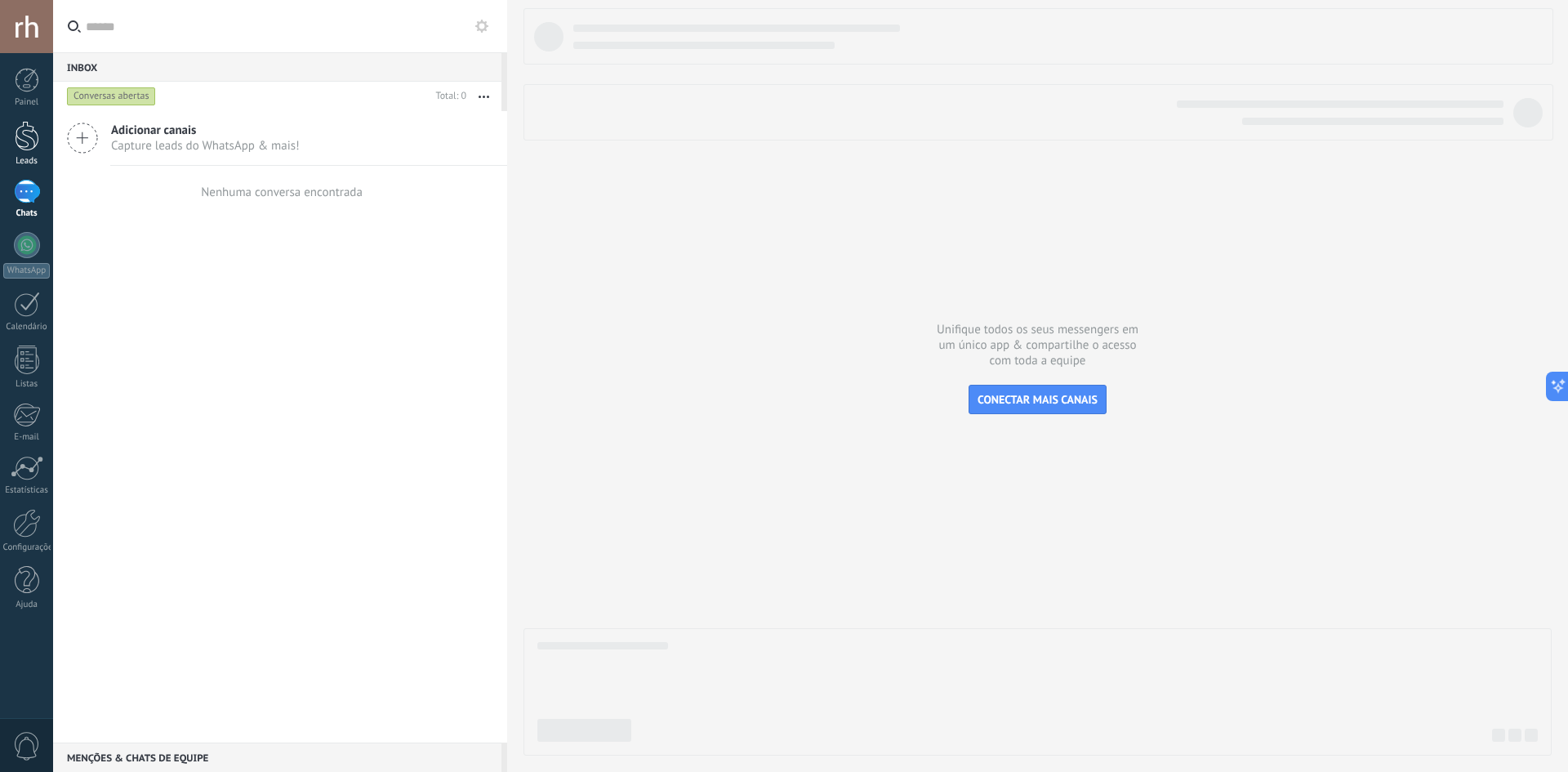 click at bounding box center [27, 136] 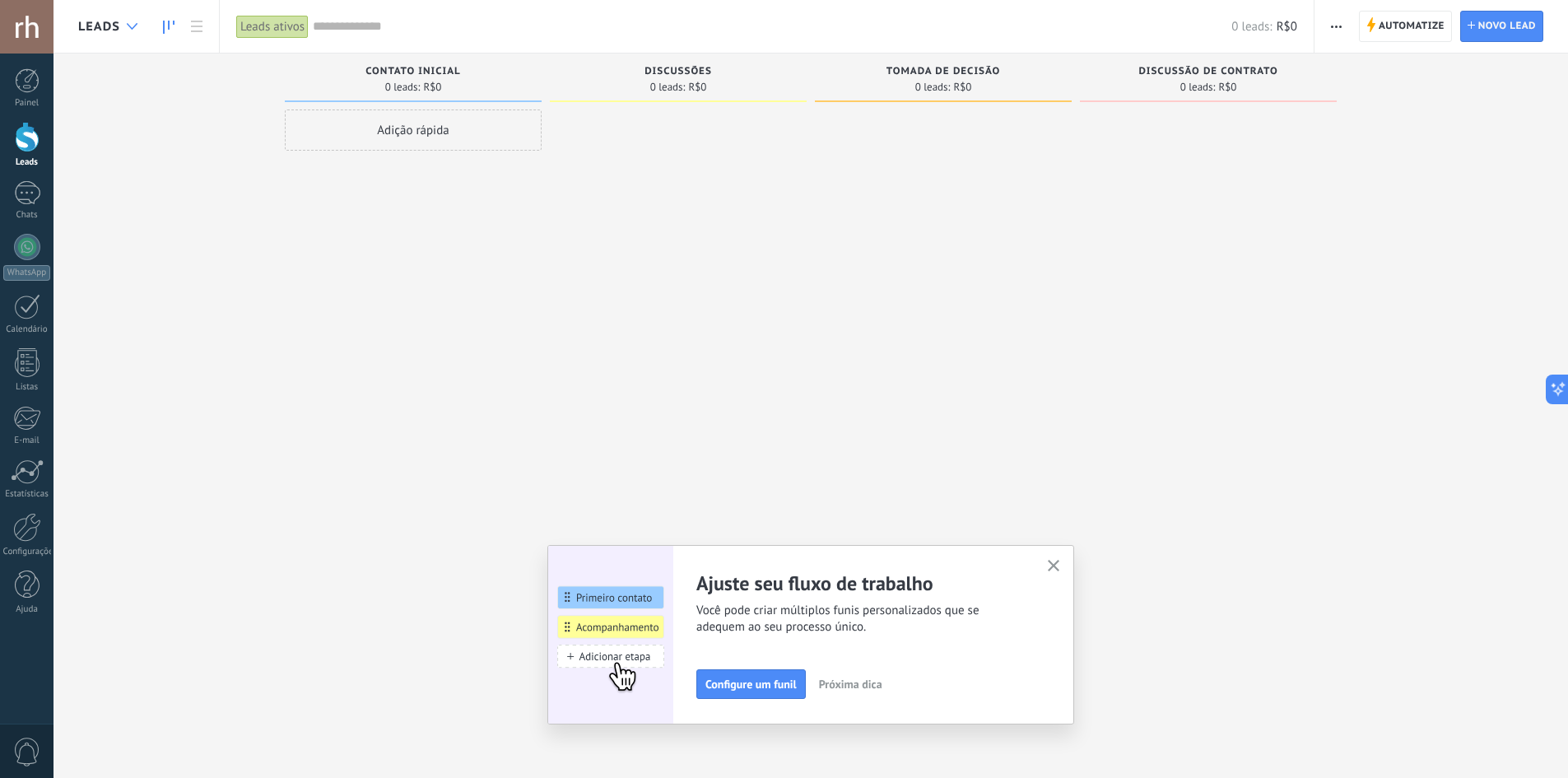 click 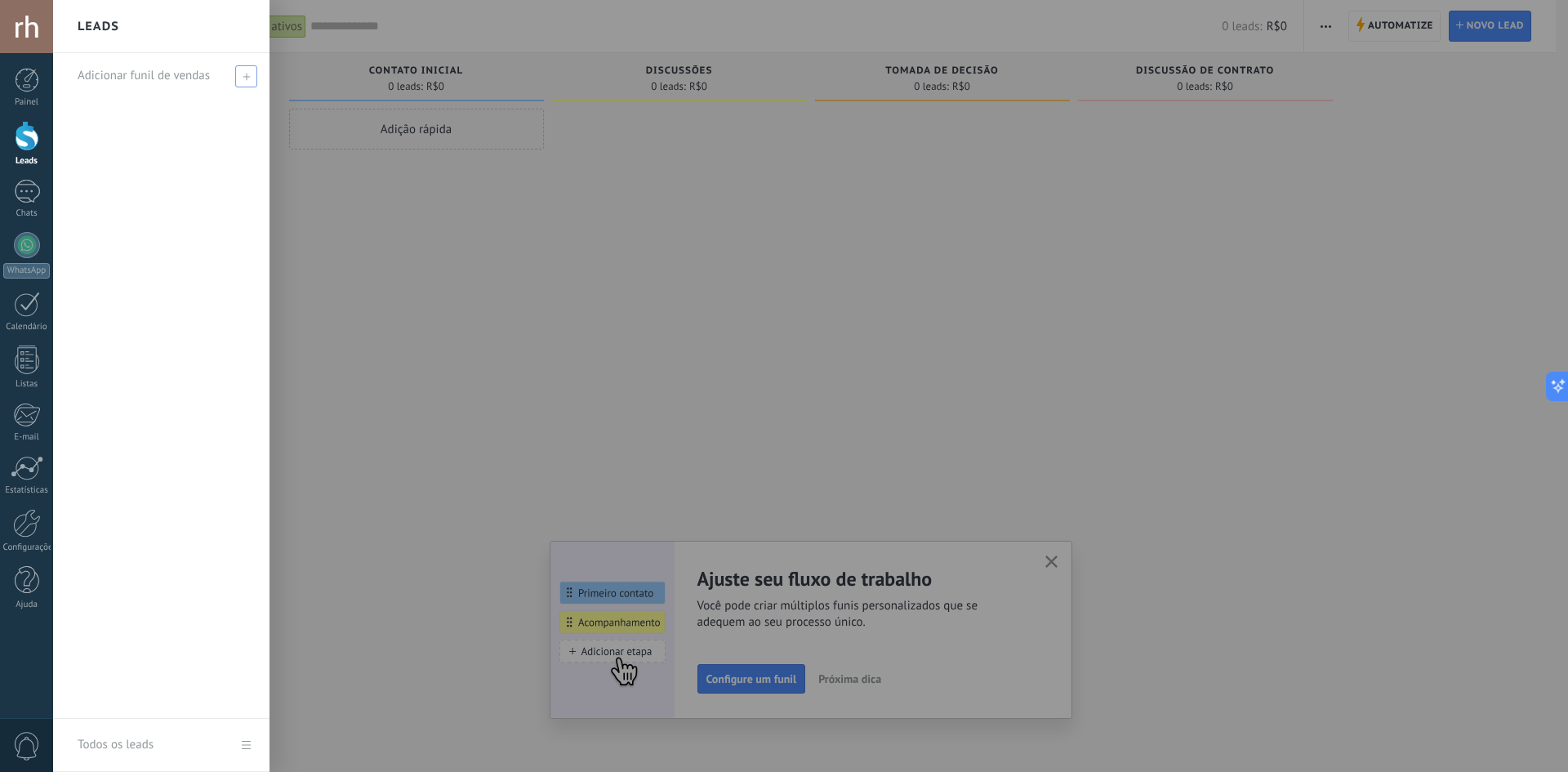click on "Adicionar funil de vendas" at bounding box center [144, 75] 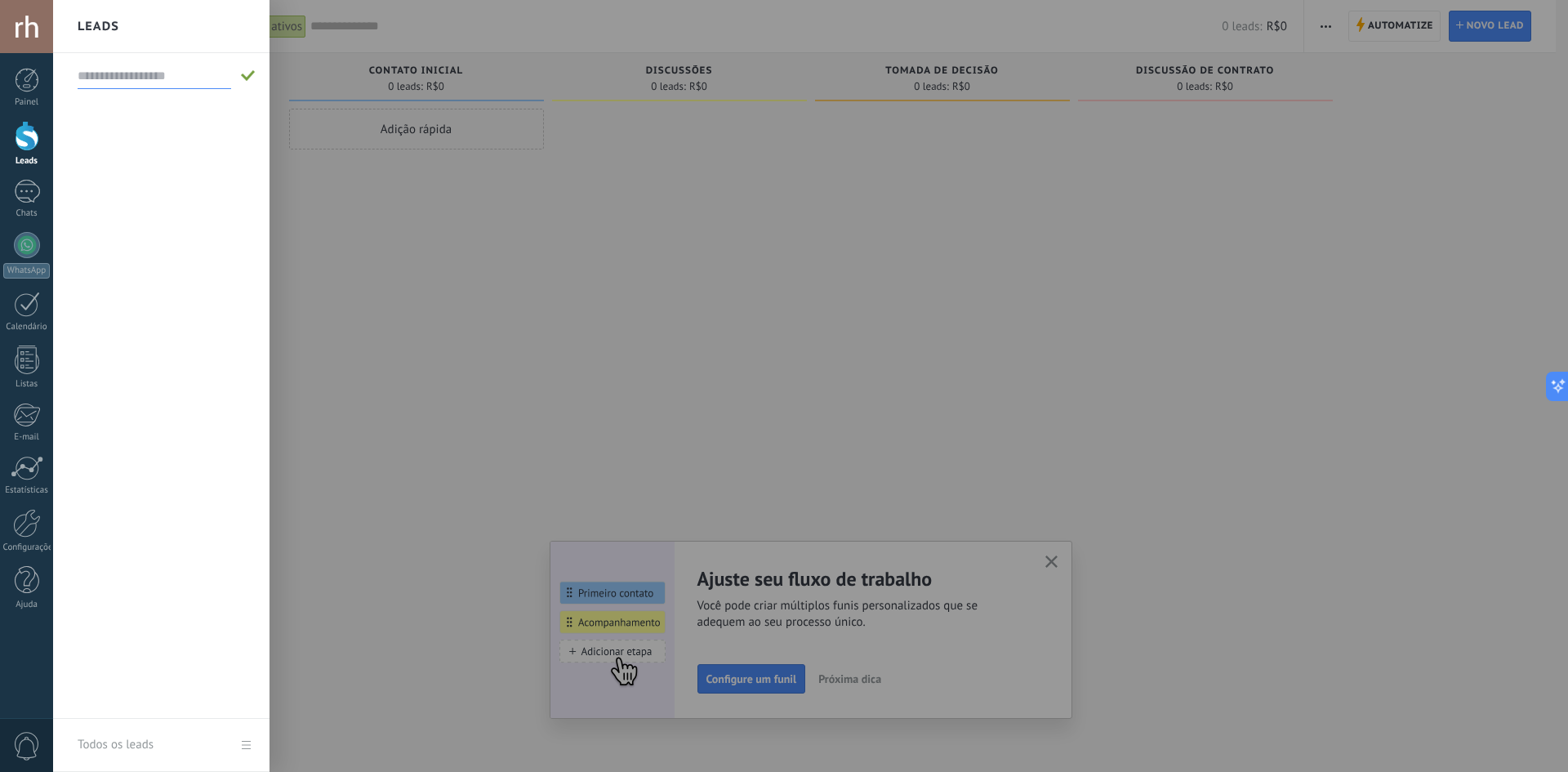 click at bounding box center [154, 76] 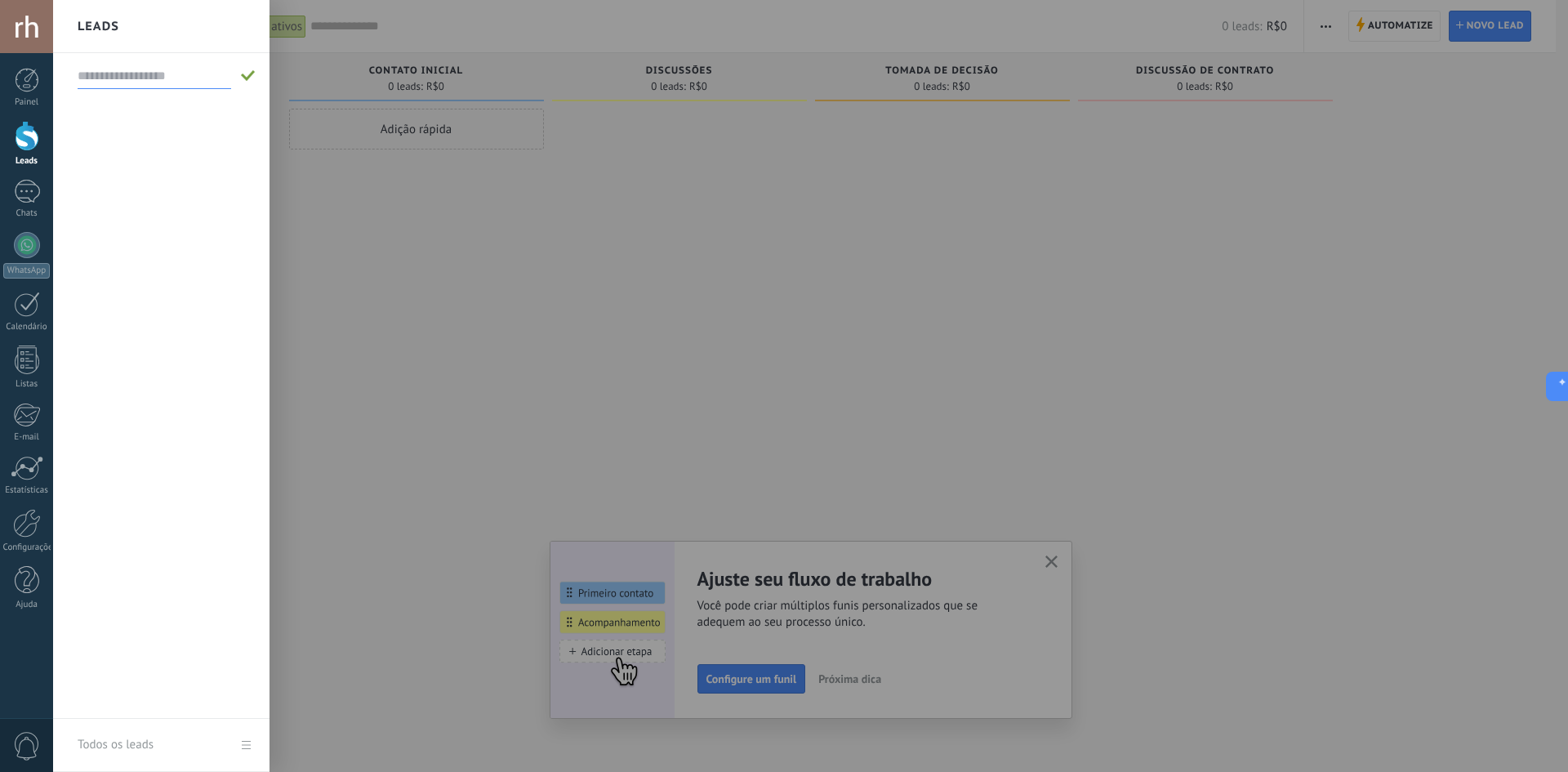 click at bounding box center (154, 76) 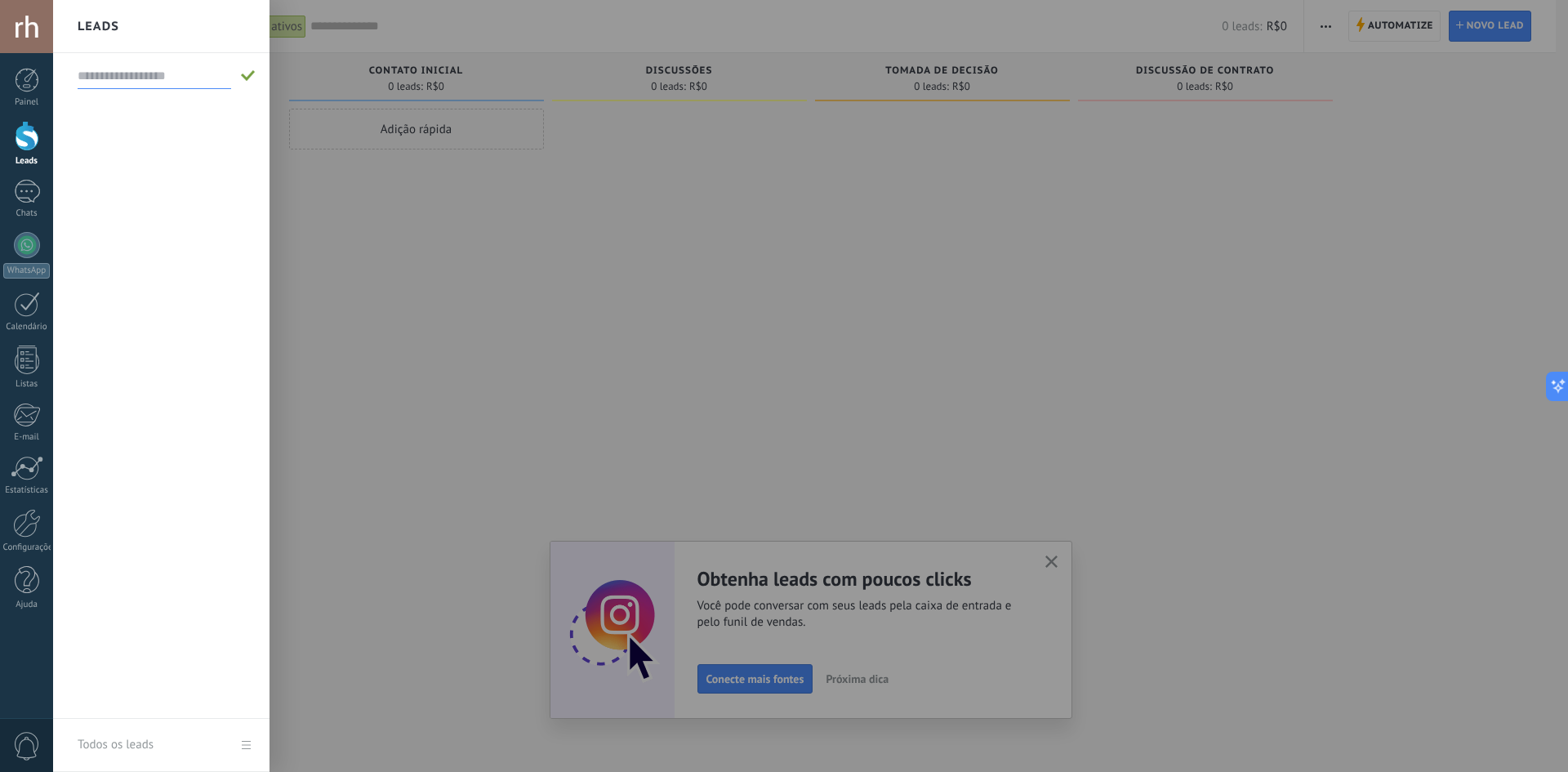 click at bounding box center (154, 76) 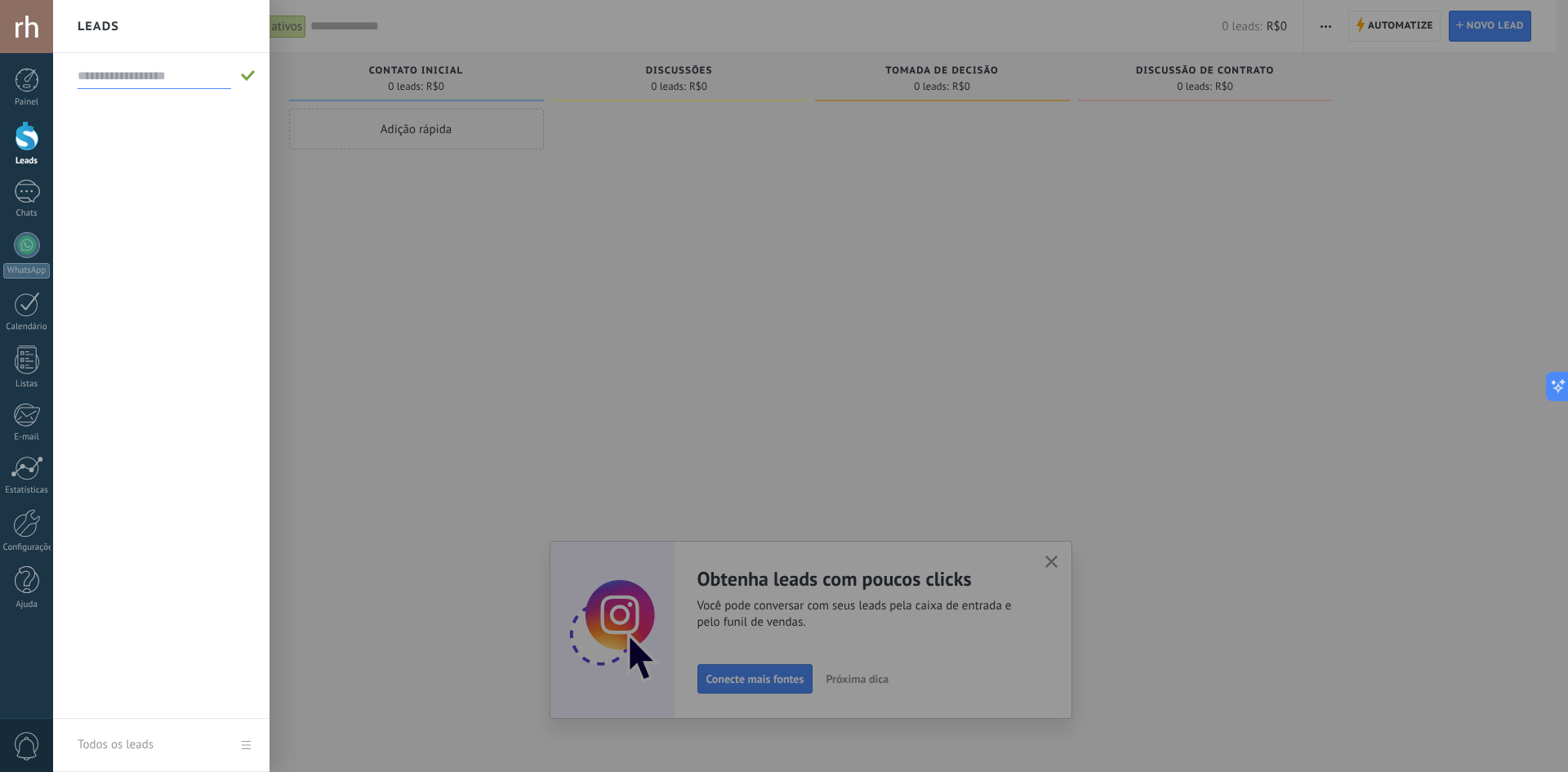 click at bounding box center [154, 76] 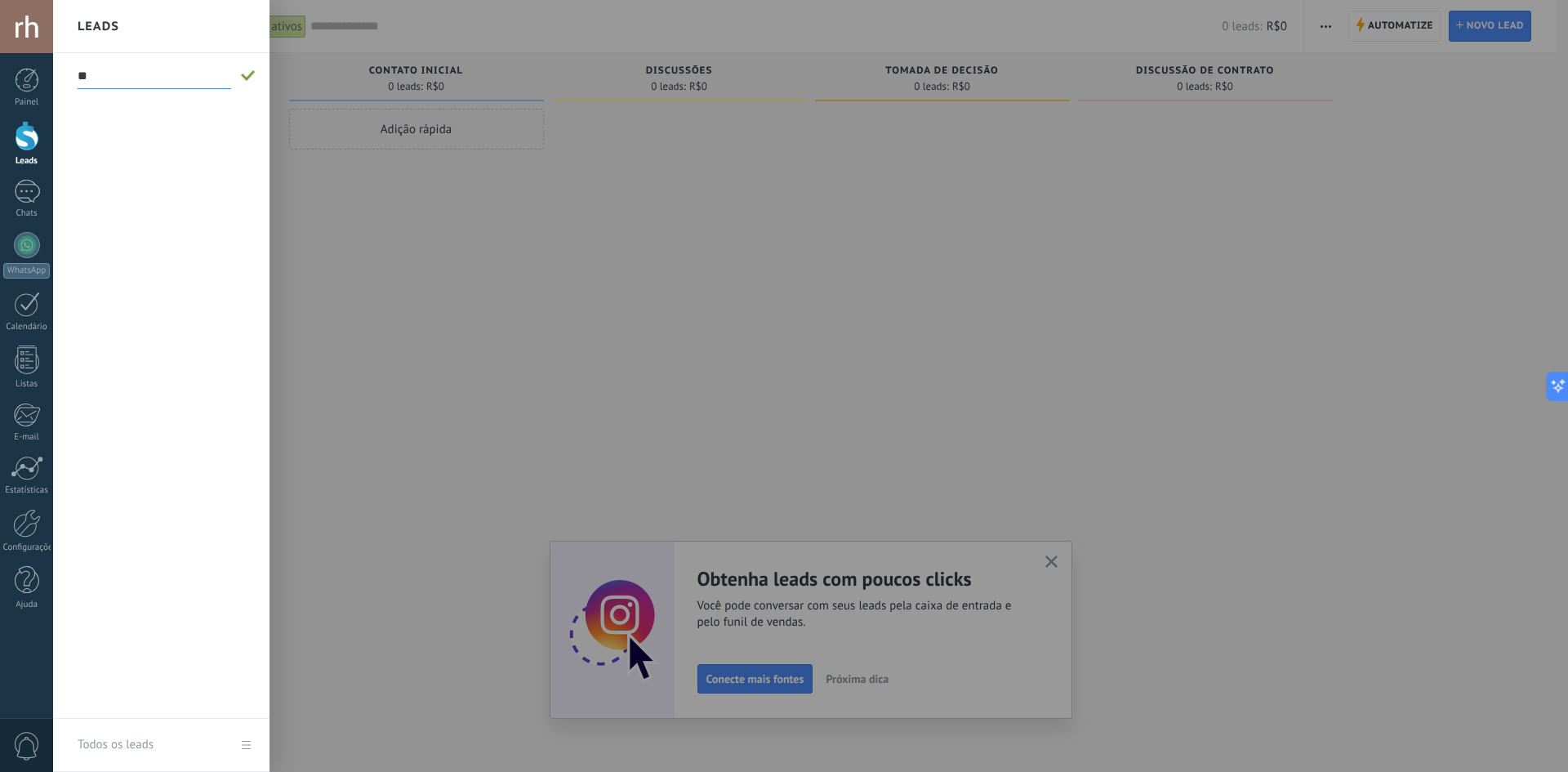 type on "**" 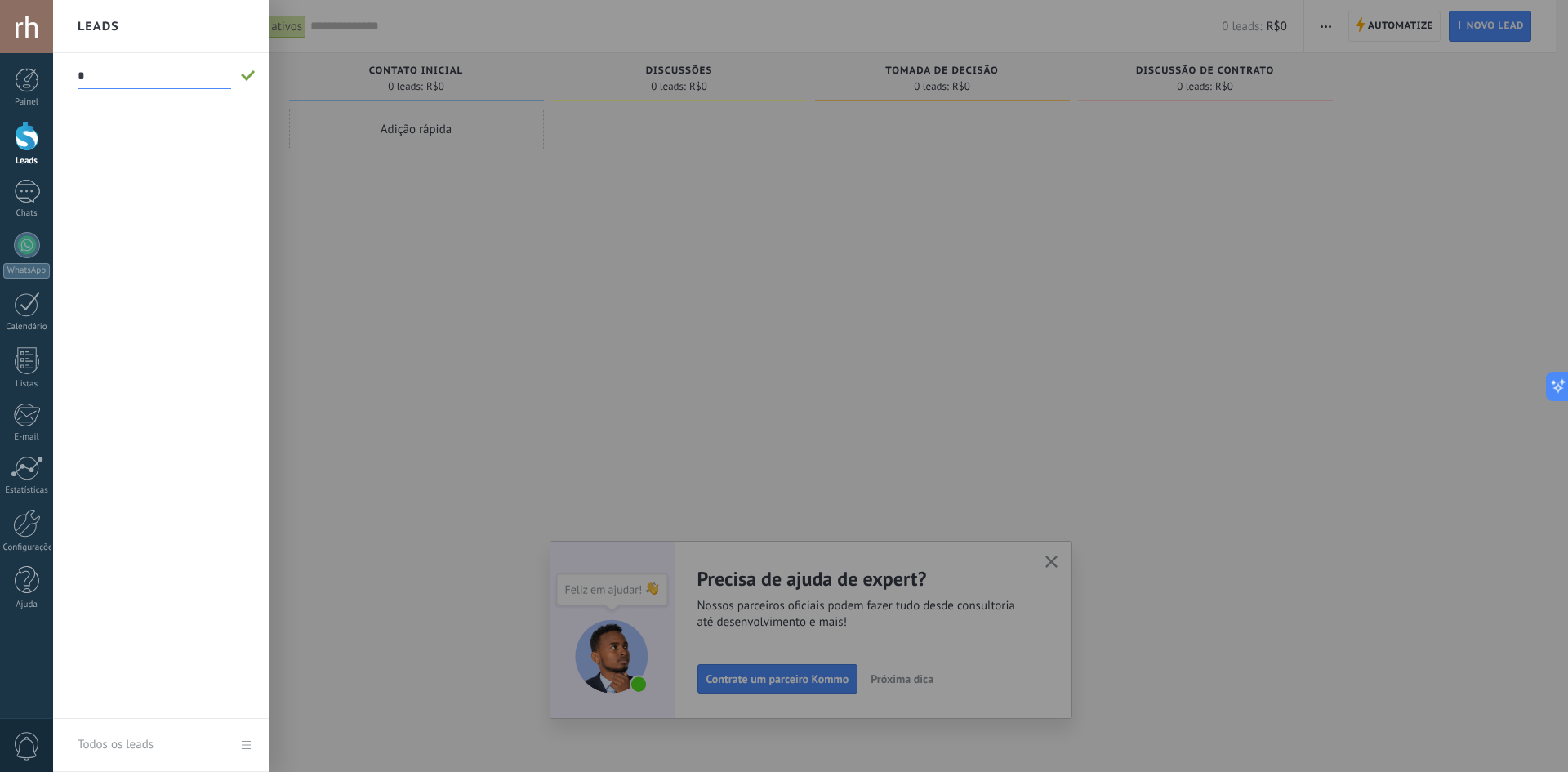type on "**********" 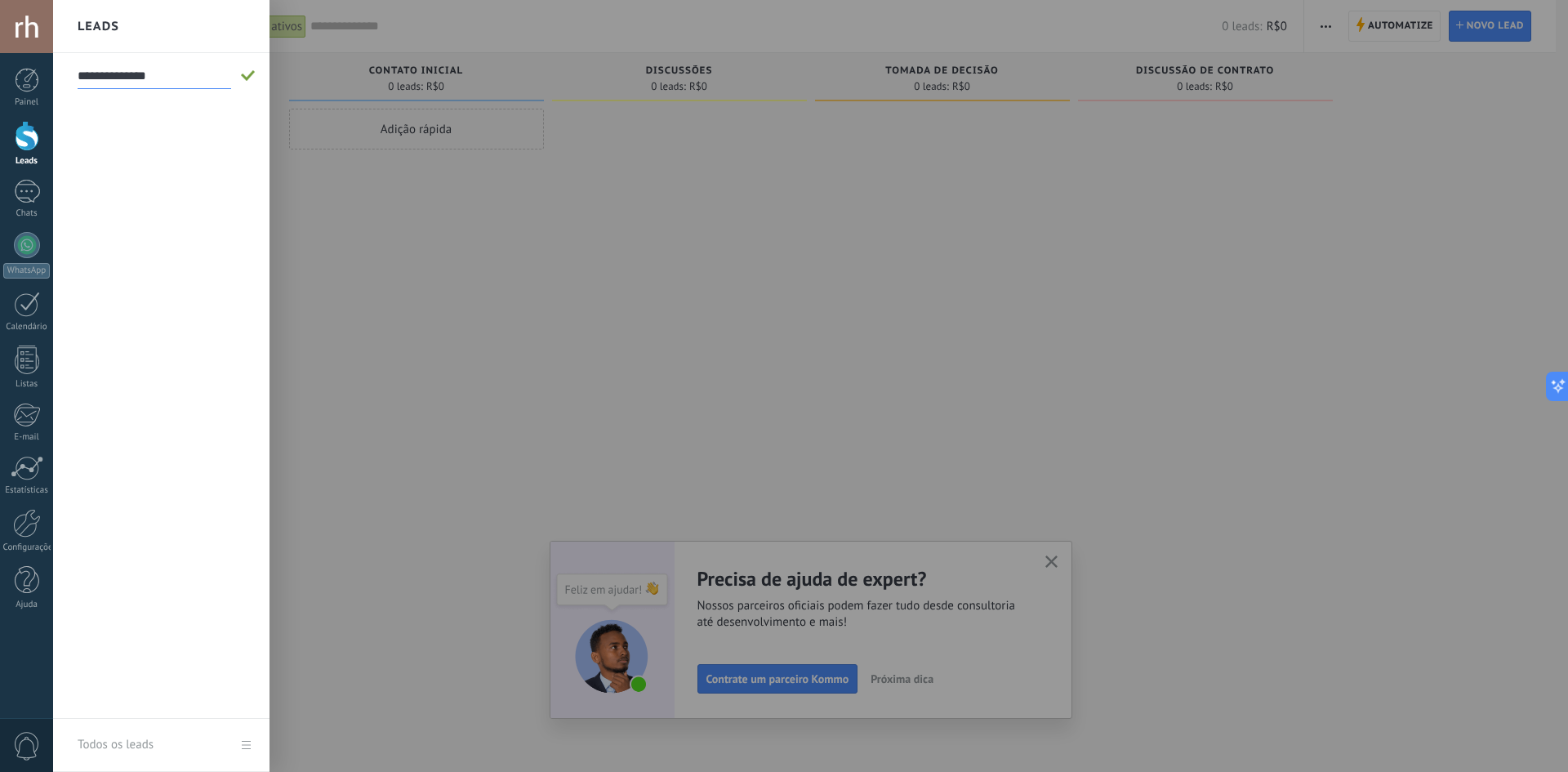 click at bounding box center (837, 386) 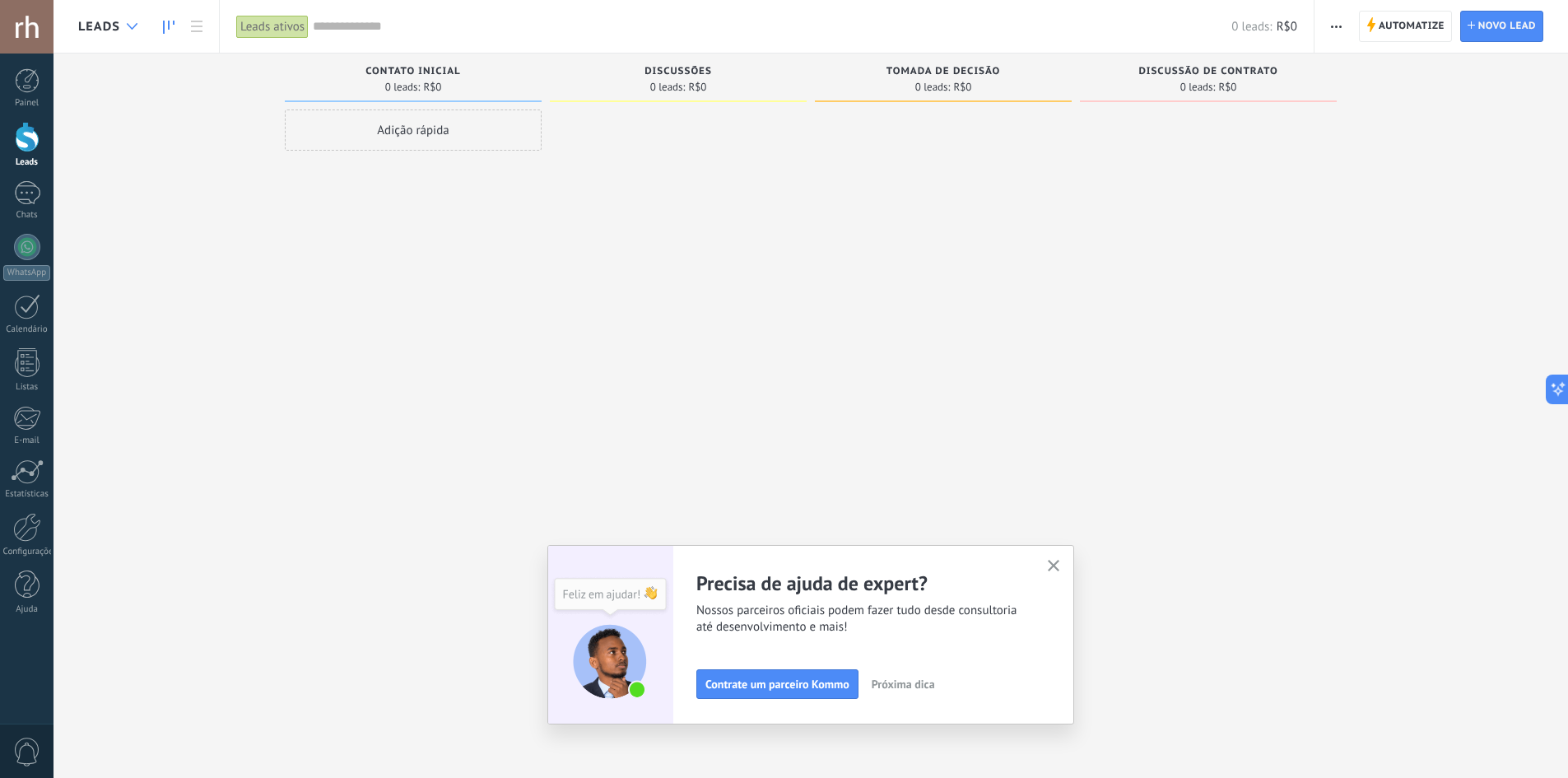click at bounding box center (132, 26) 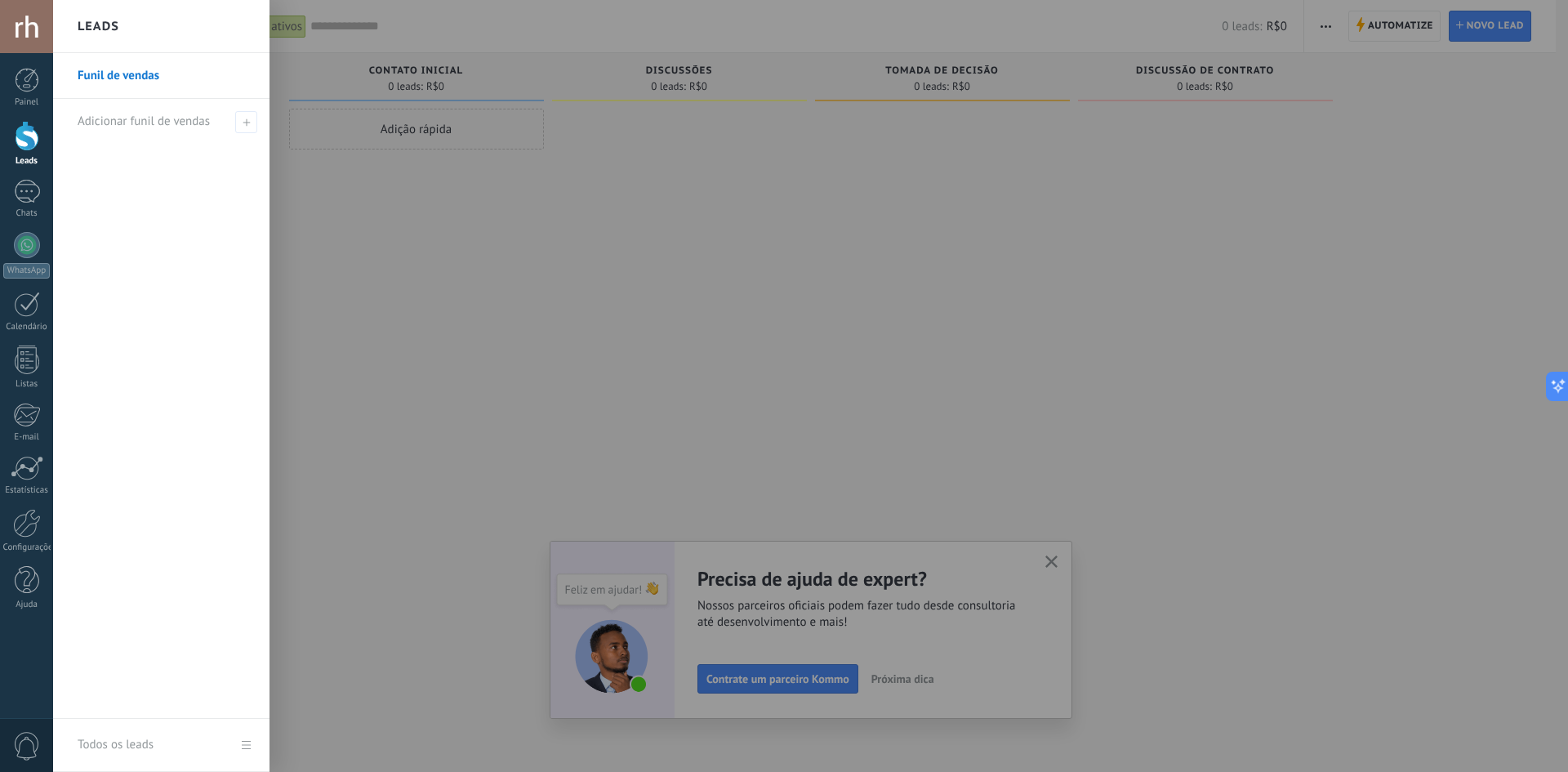 click on "Funil de vendas" at bounding box center [165, 76] 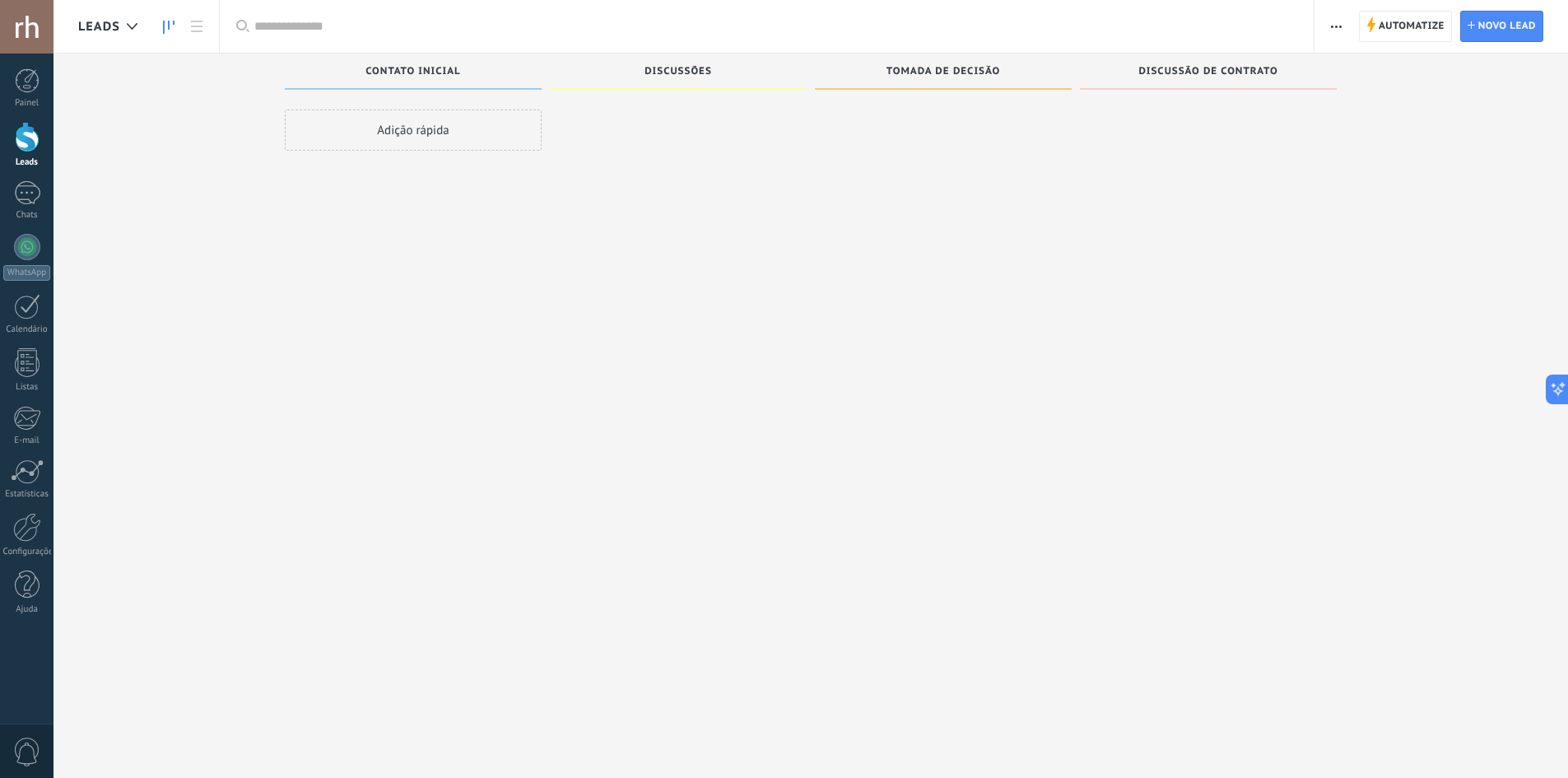 click at bounding box center (132, 26) 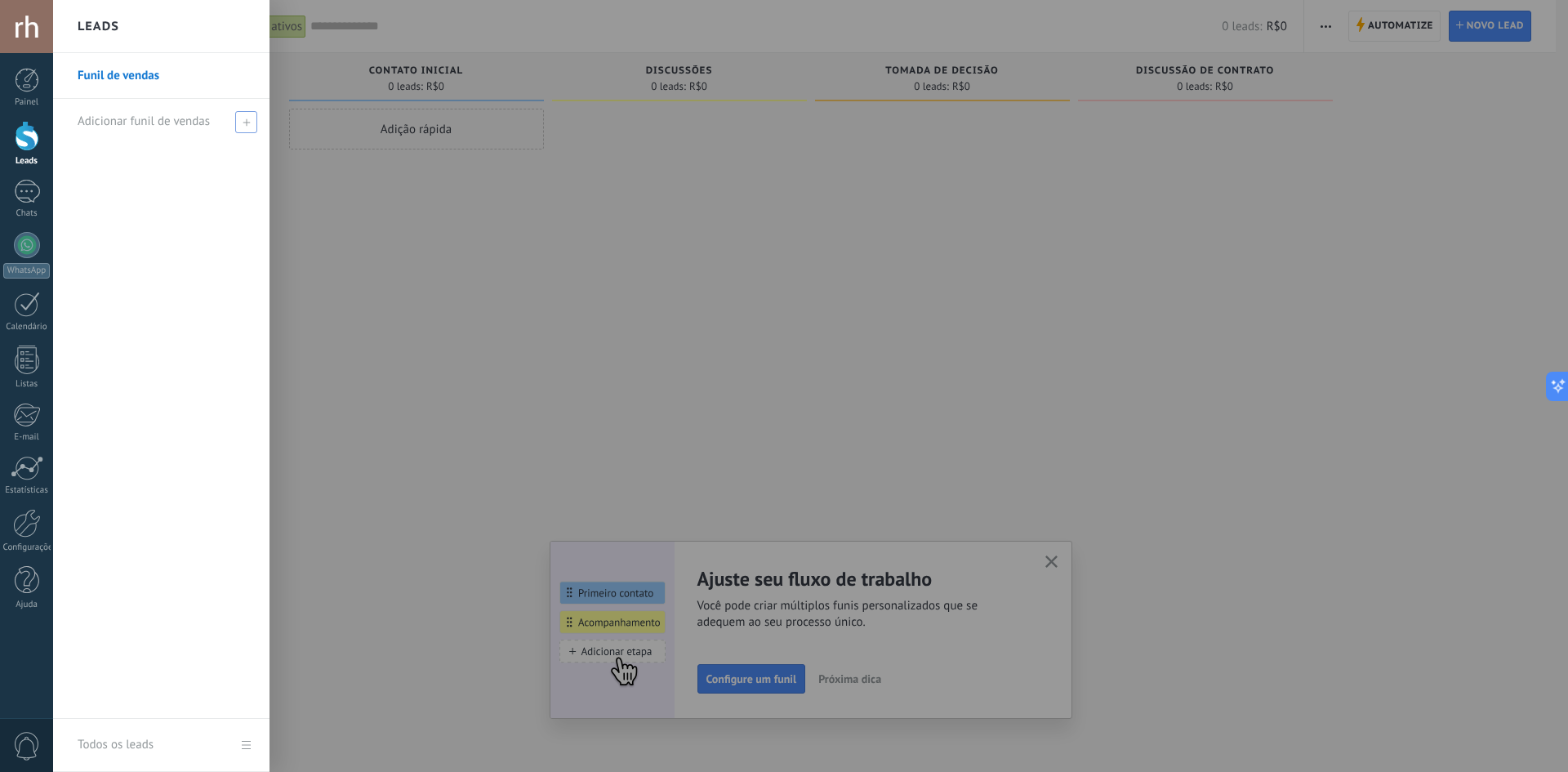 drag, startPoint x: 140, startPoint y: 76, endPoint x: 94, endPoint y: 136, distance: 75.60423 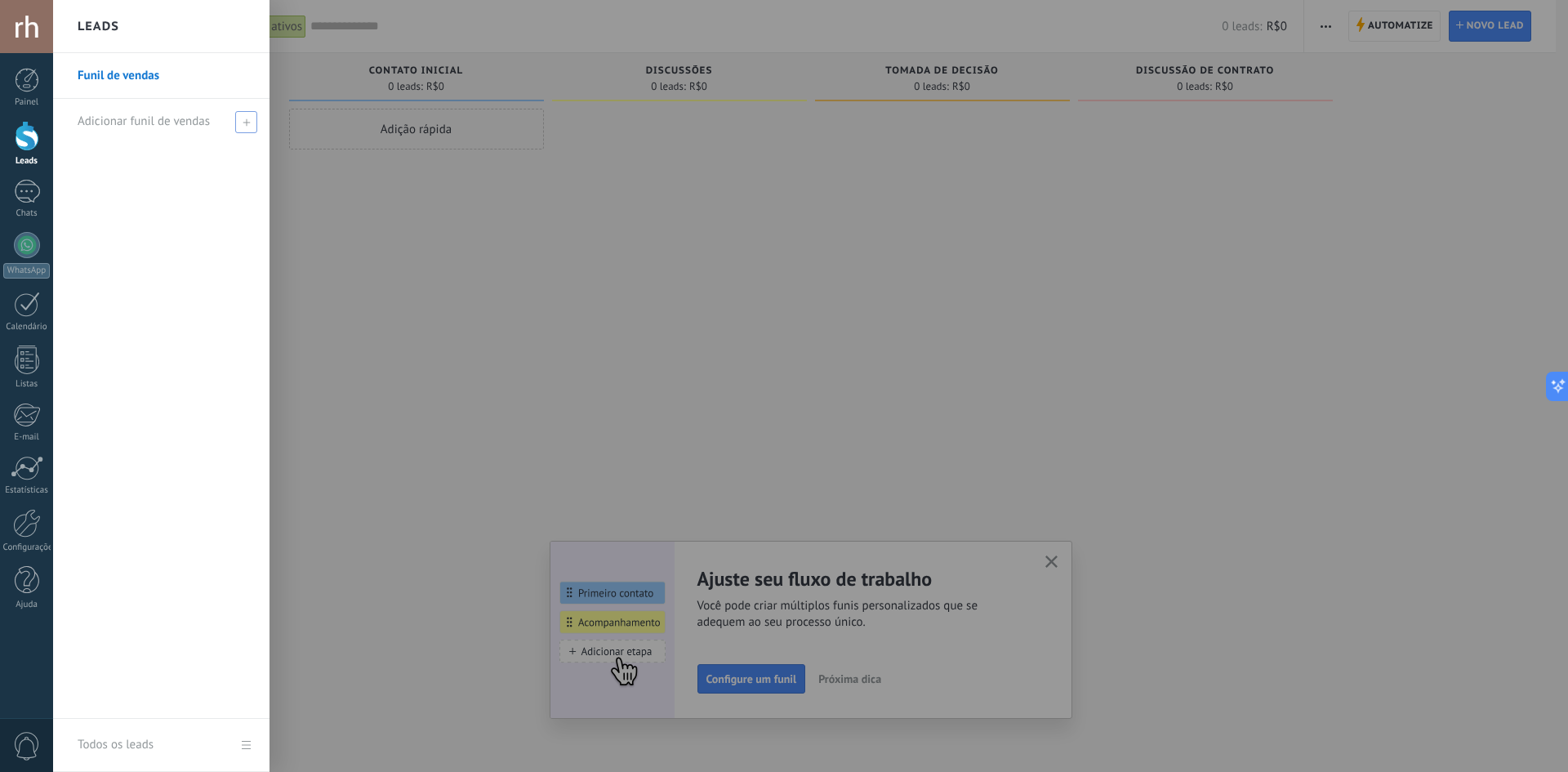 click at bounding box center (246, 122) 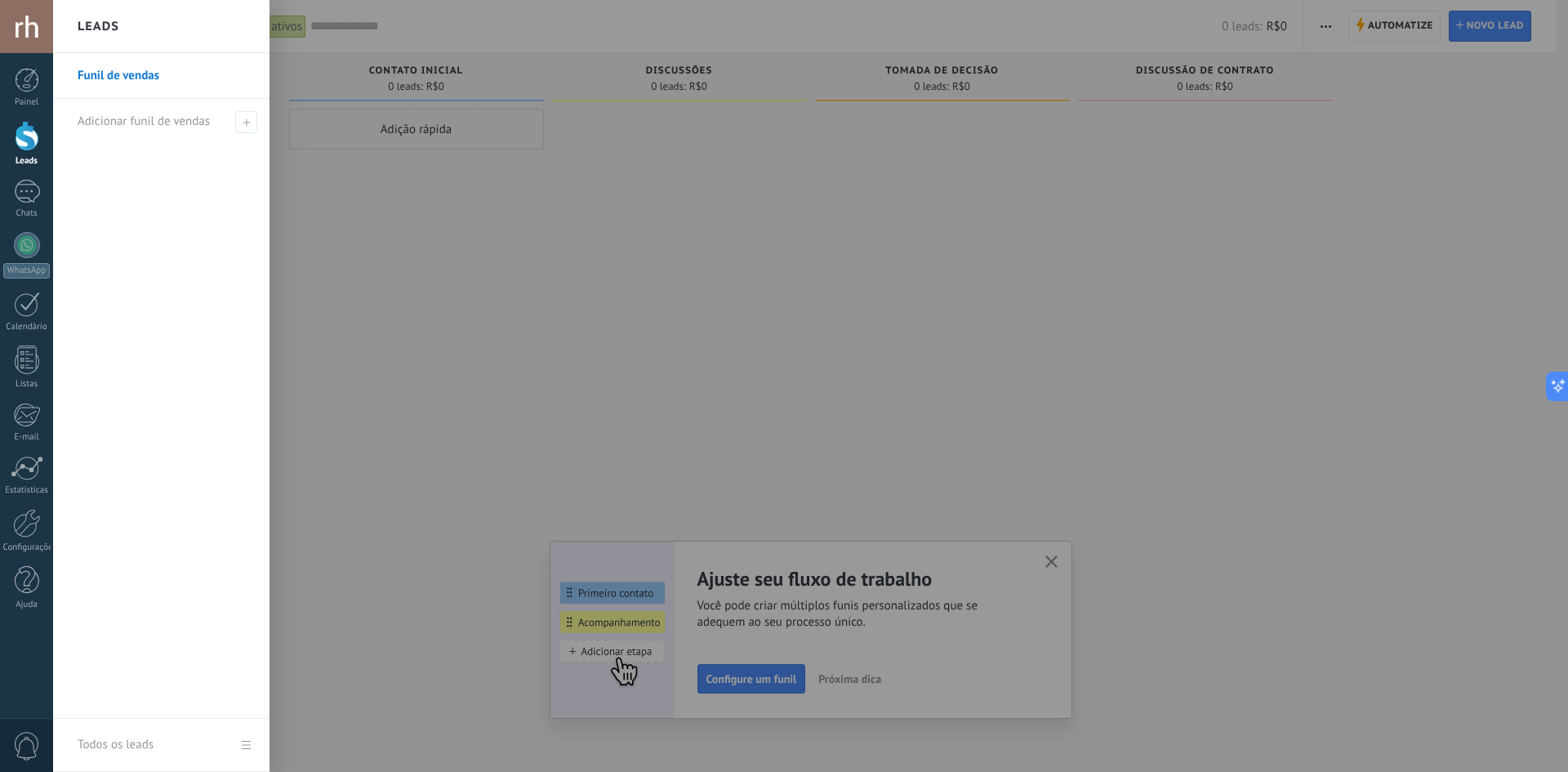 click on "Funil de vendas Adicionar funil de vendas" at bounding box center [161, 386] 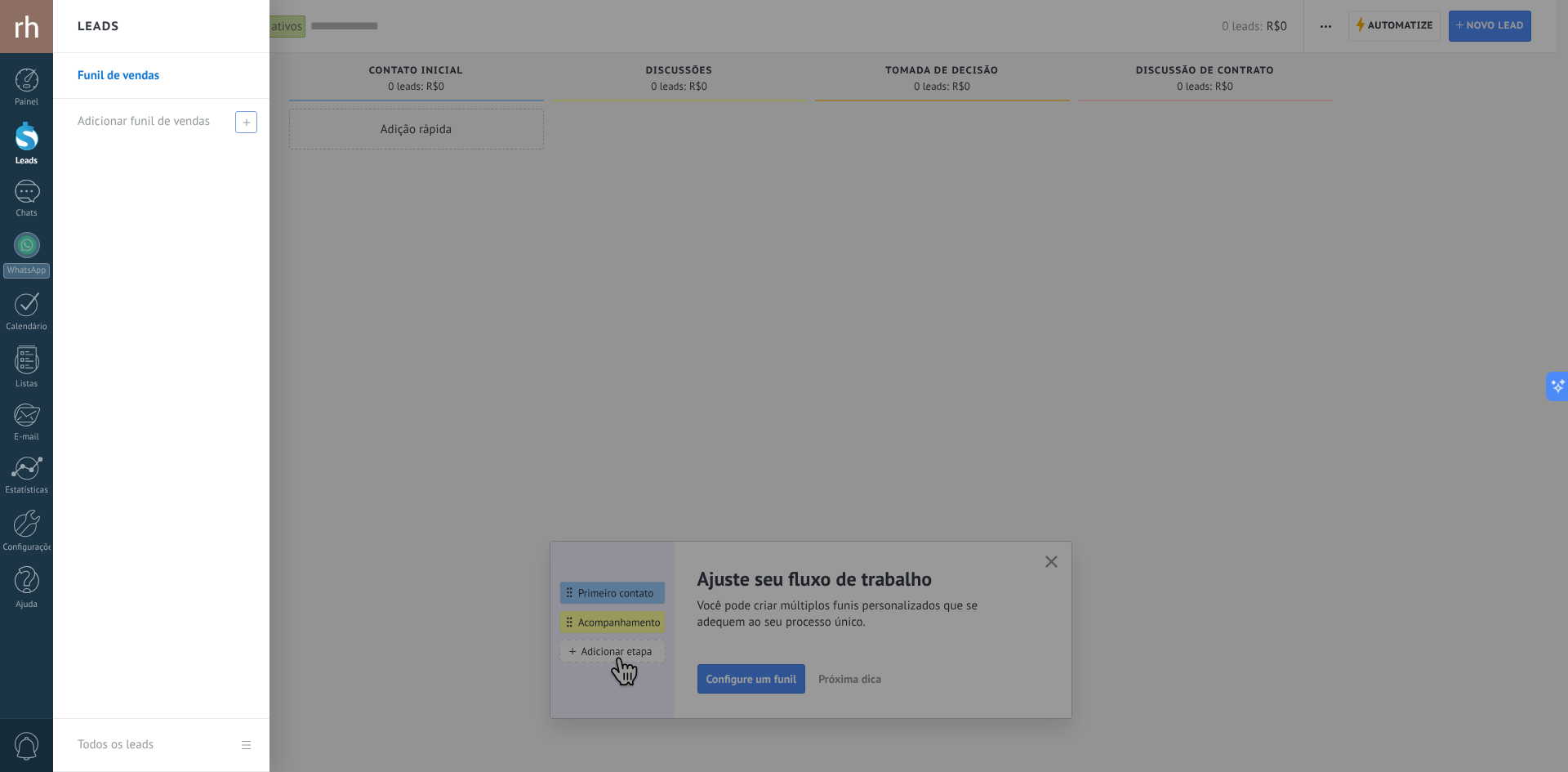 click on "Adicionar funil de vendas" at bounding box center [144, 121] 